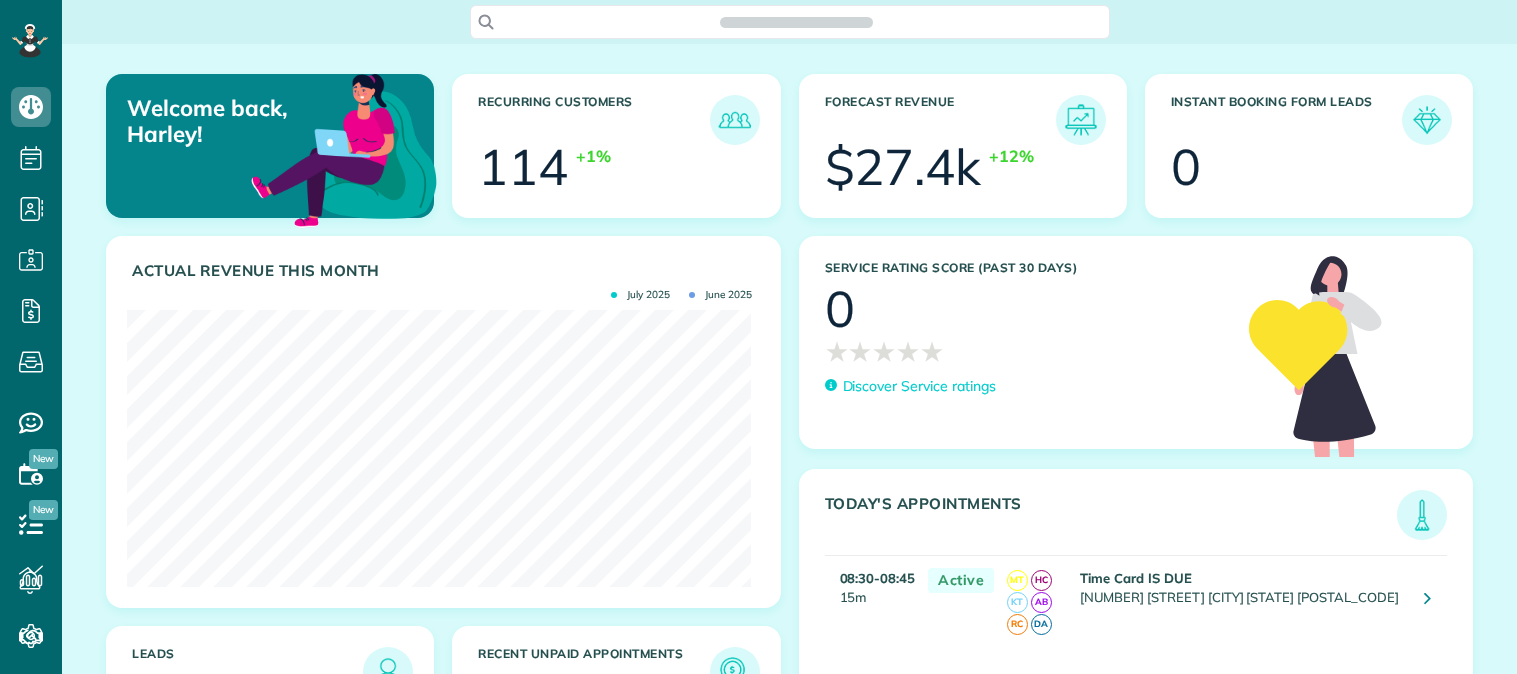 scroll, scrollTop: 0, scrollLeft: 0, axis: both 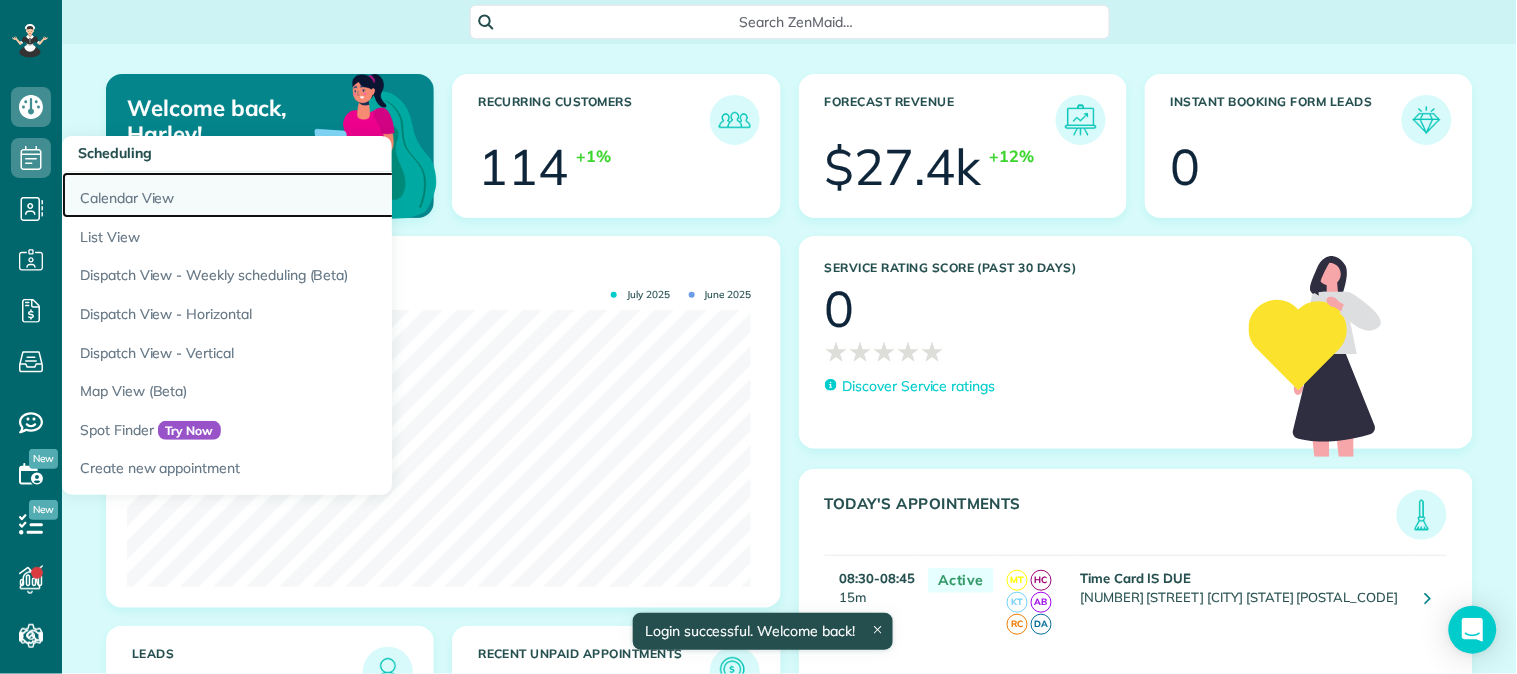 click on "Calendar View" at bounding box center (312, 195) 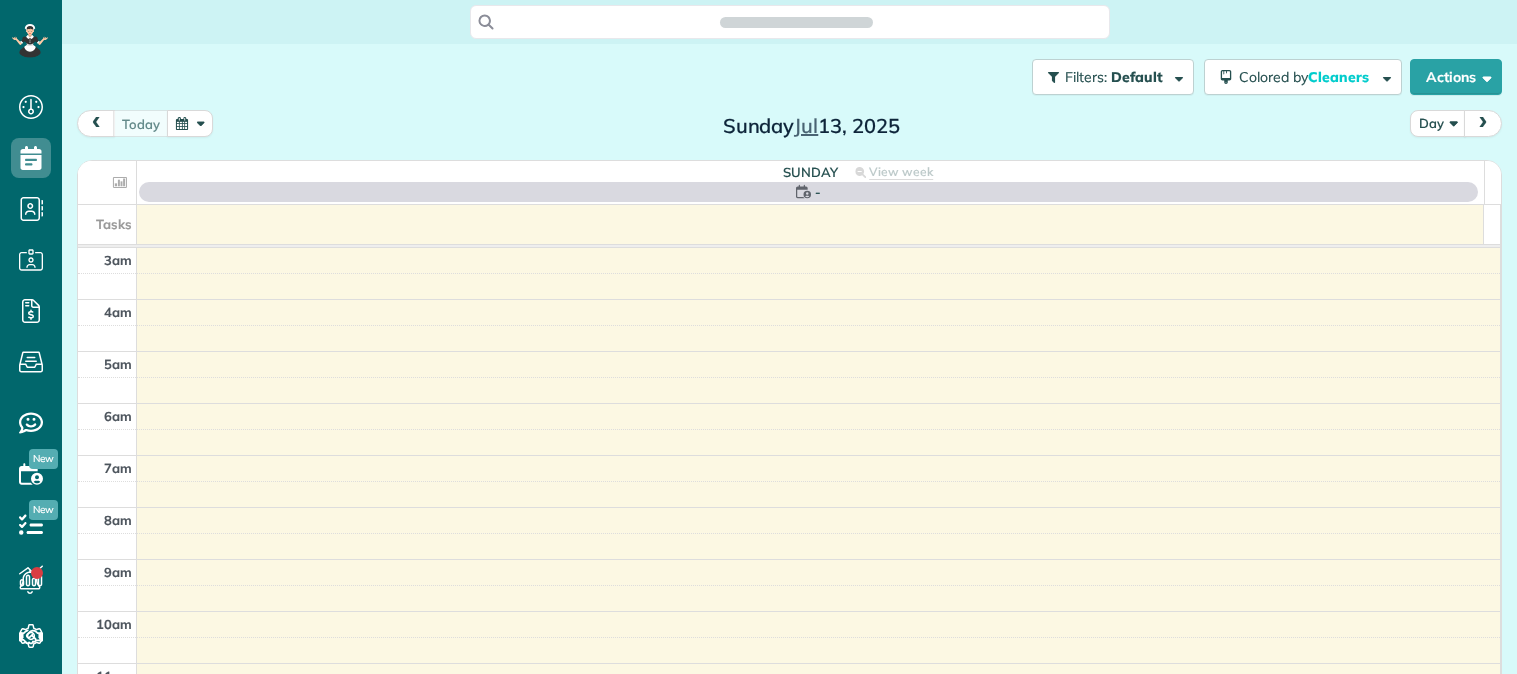 scroll, scrollTop: 0, scrollLeft: 0, axis: both 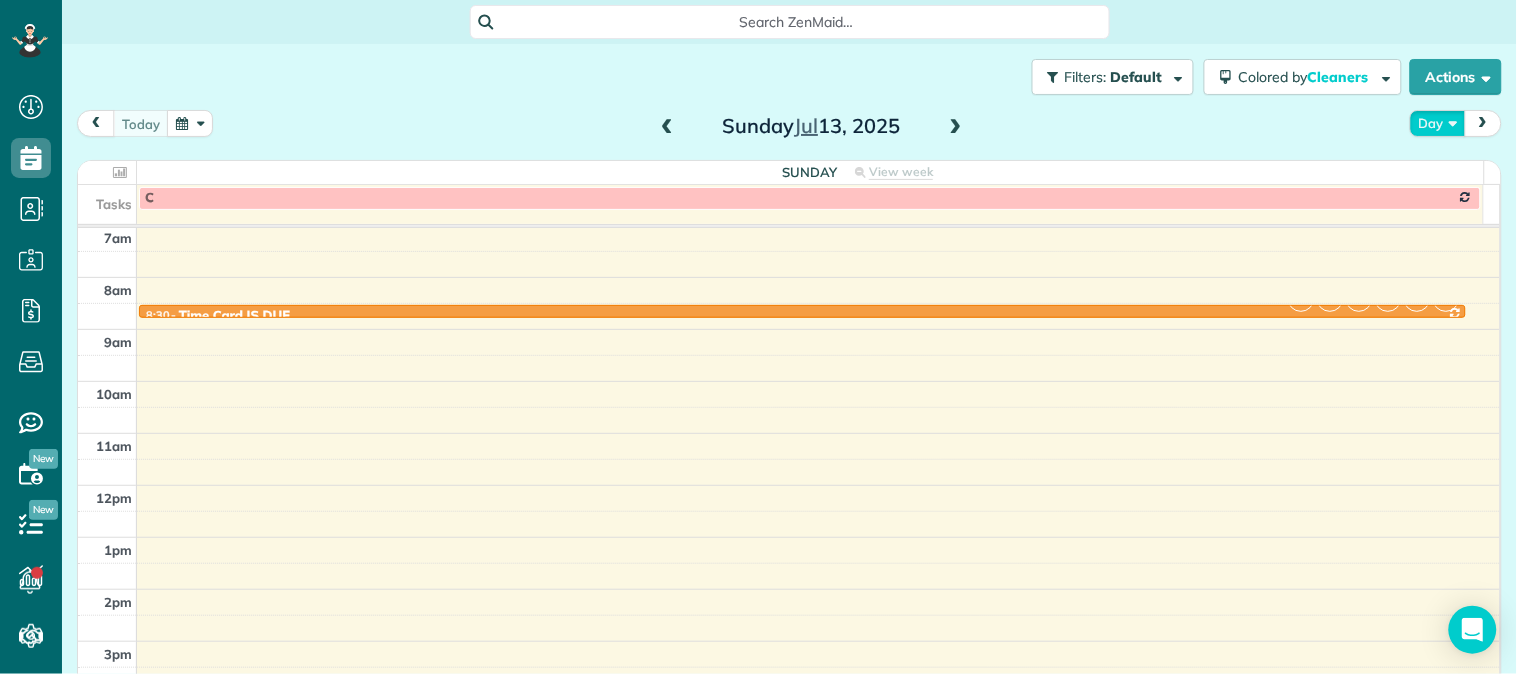 click on "Day" at bounding box center (1438, 123) 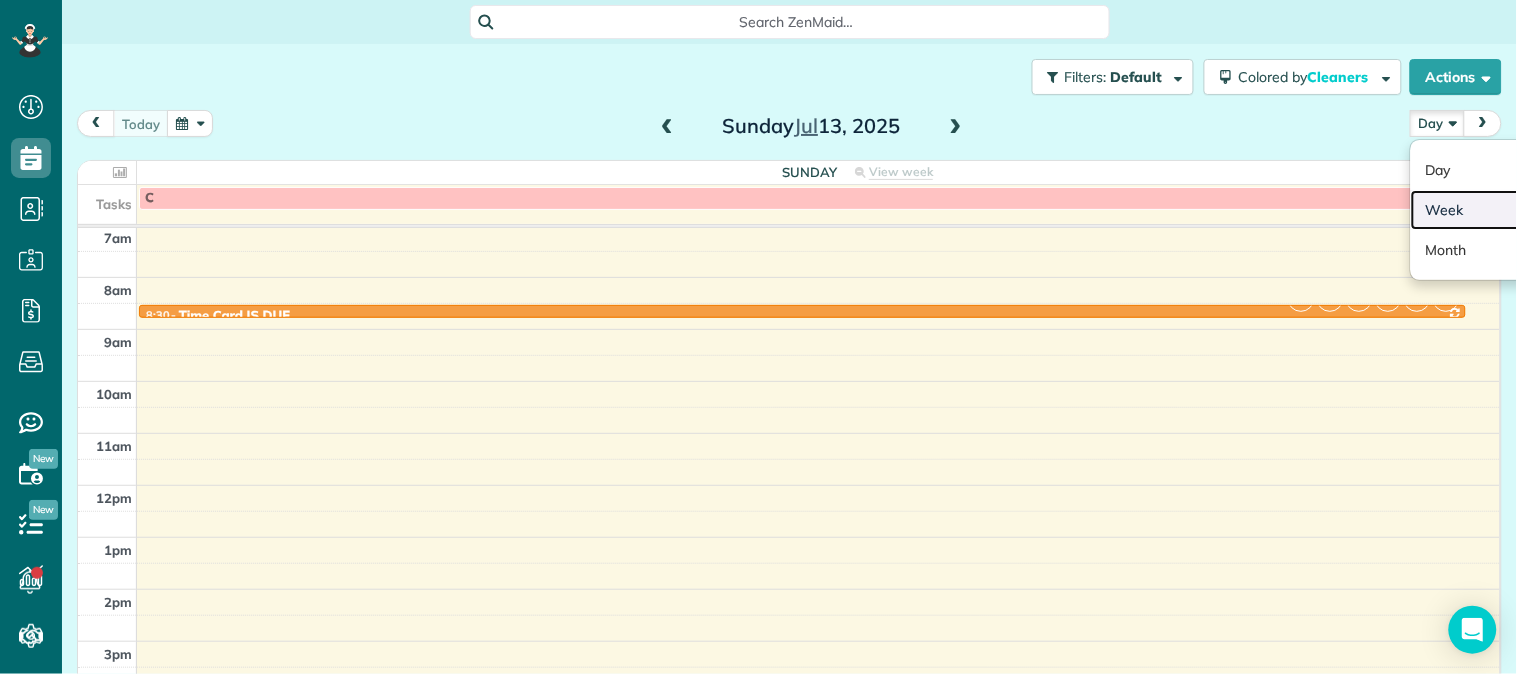 click on "Week" at bounding box center (1490, 210) 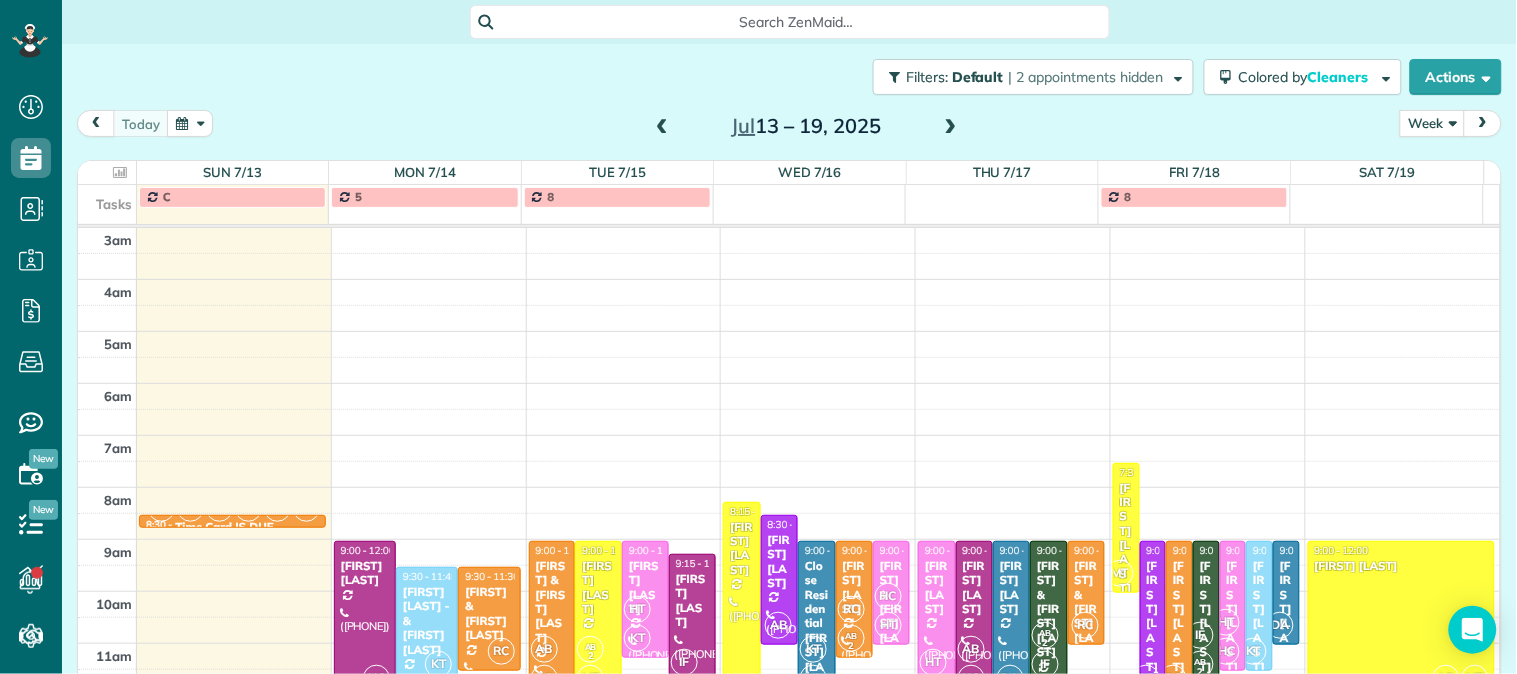 scroll, scrollTop: 210, scrollLeft: 0, axis: vertical 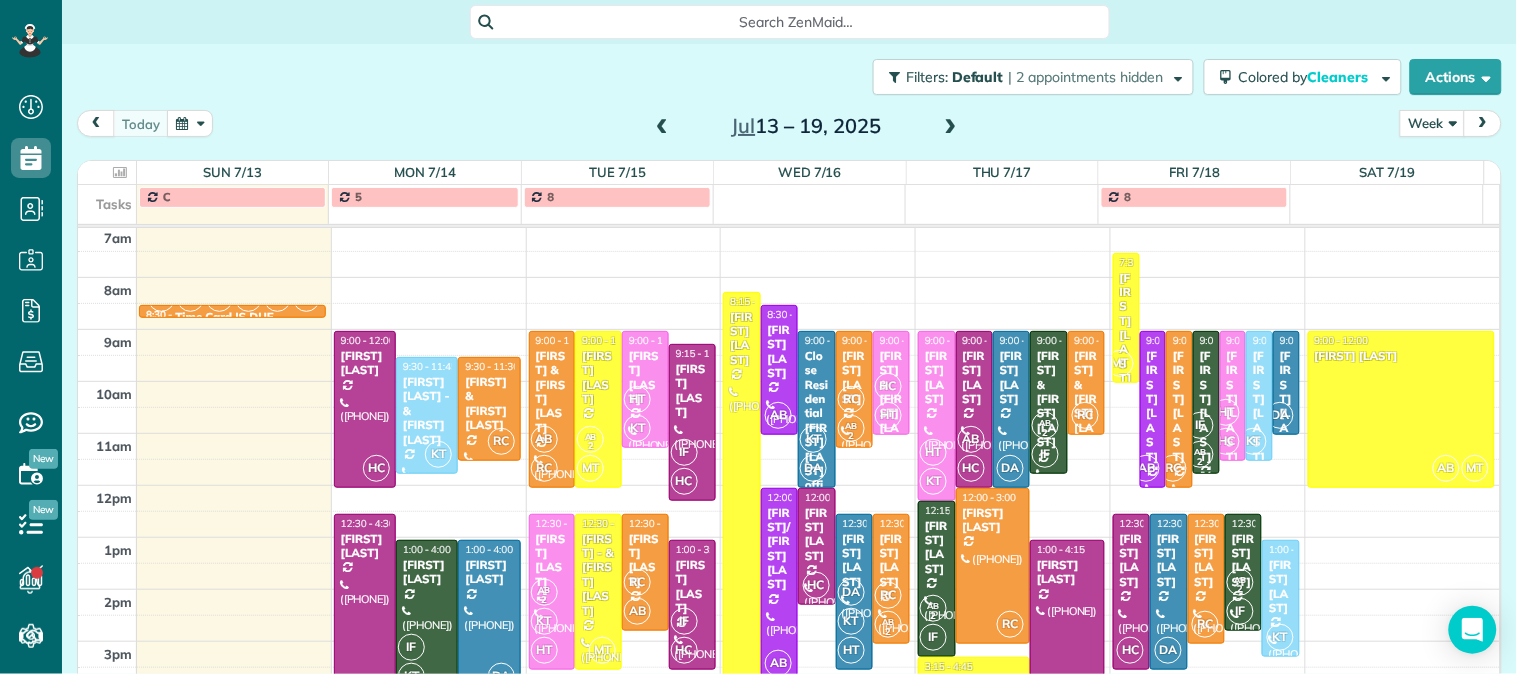 click at bounding box center (662, 127) 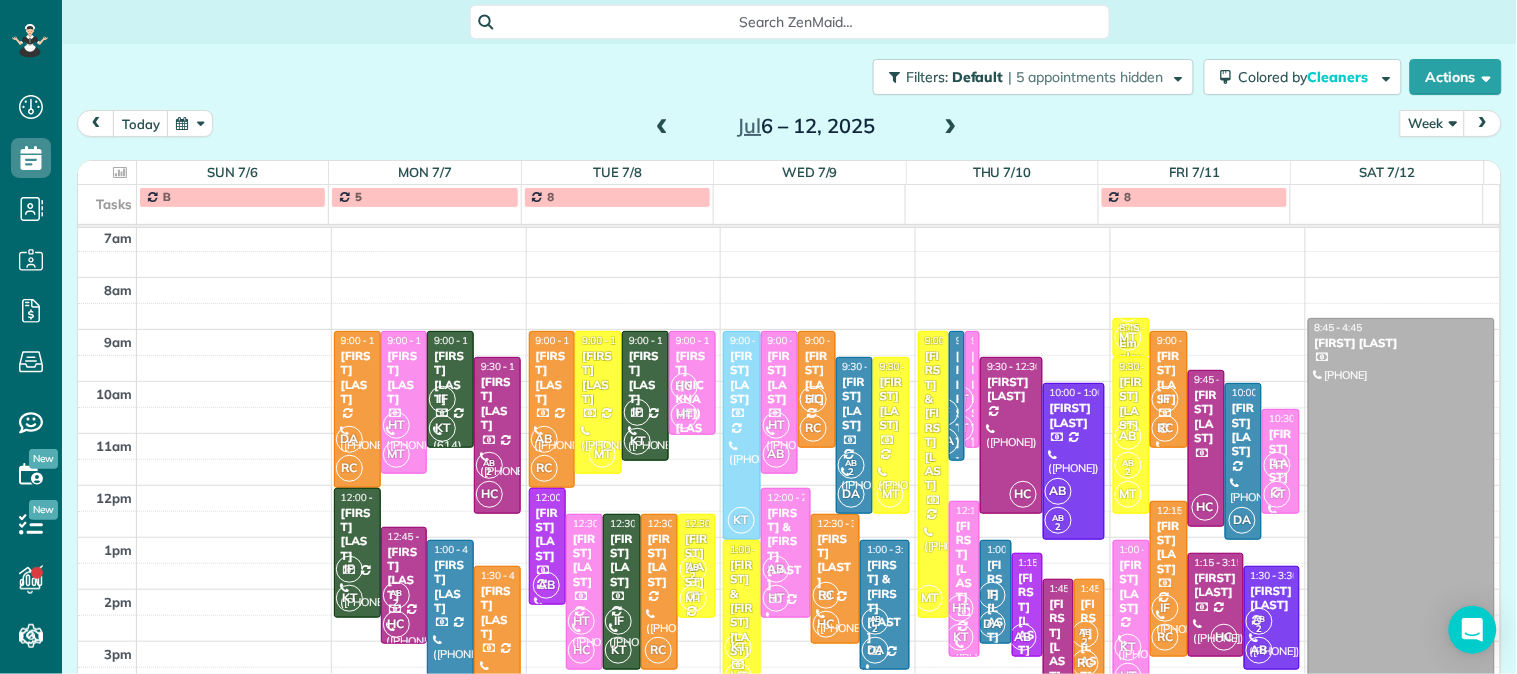 click at bounding box center (662, 127) 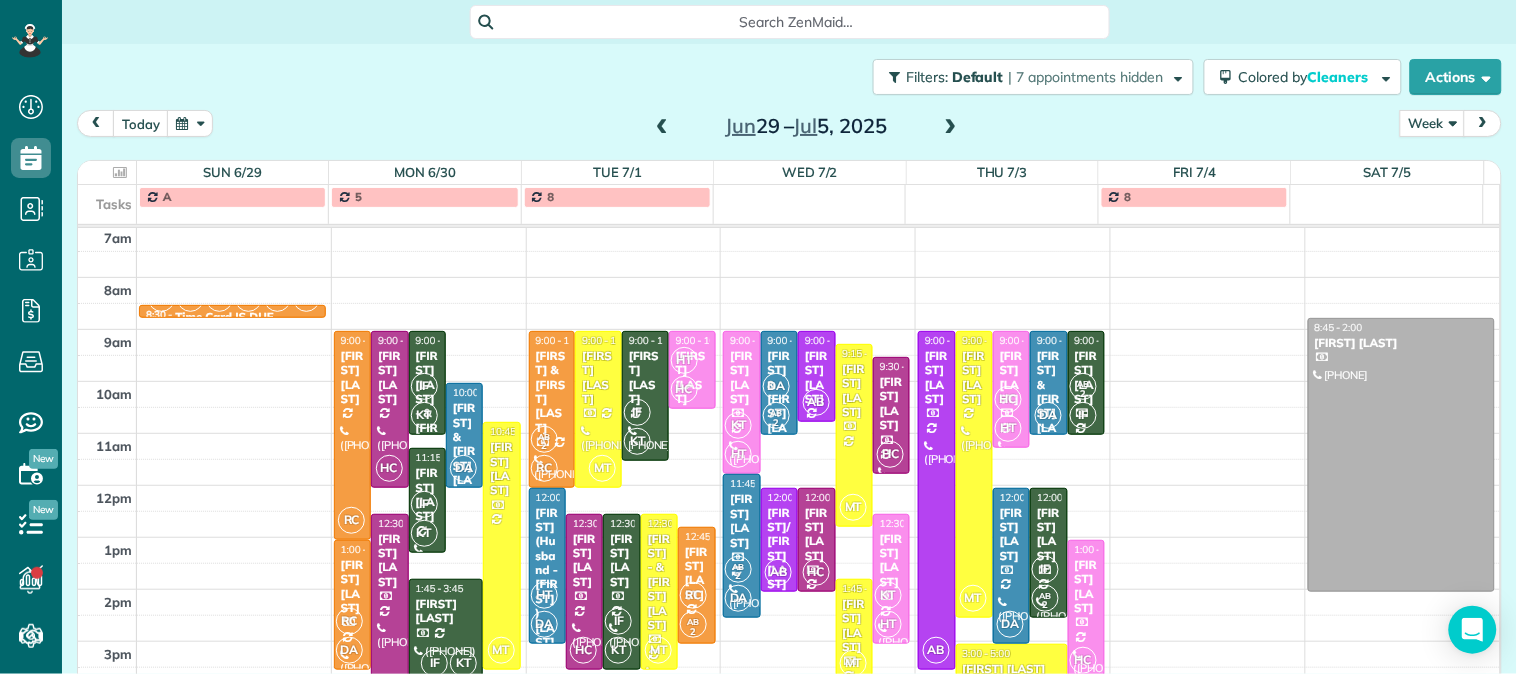 click at bounding box center (951, 127) 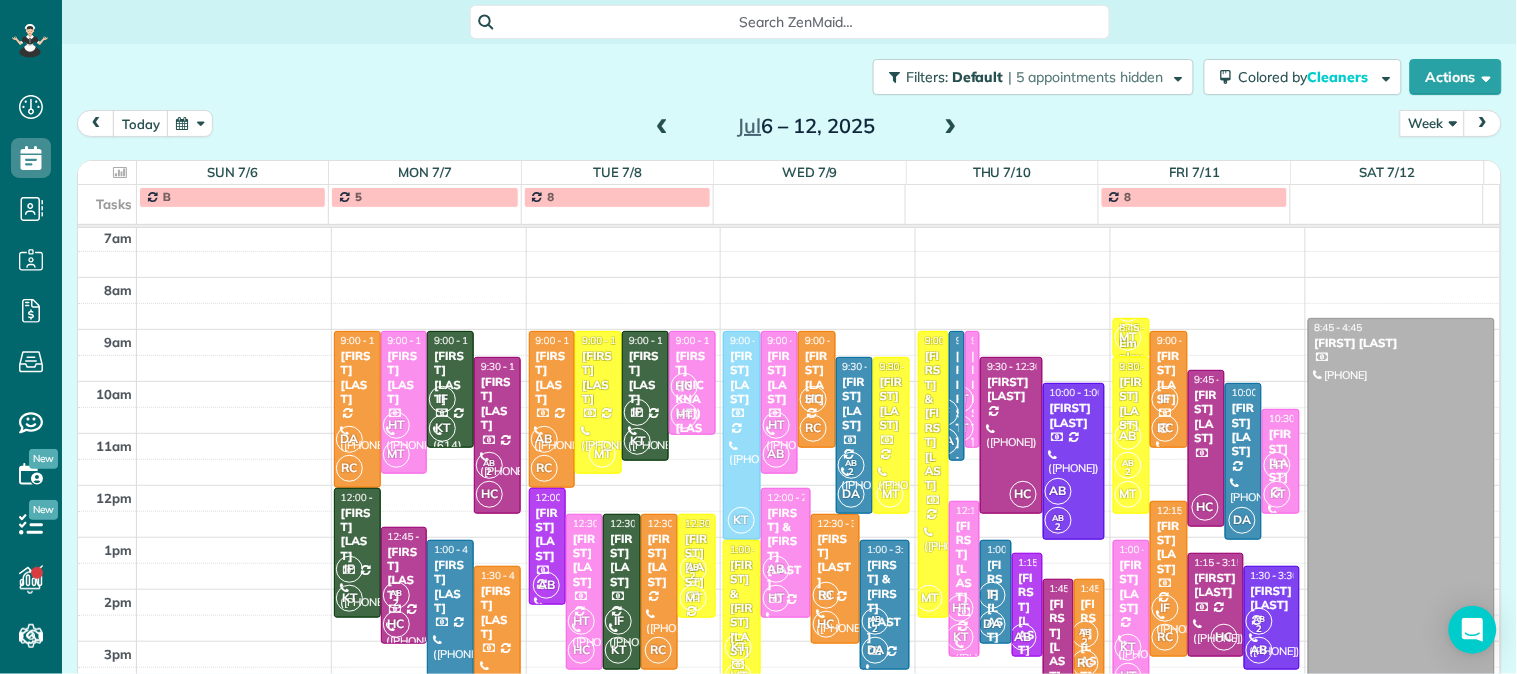 click at bounding box center [662, 127] 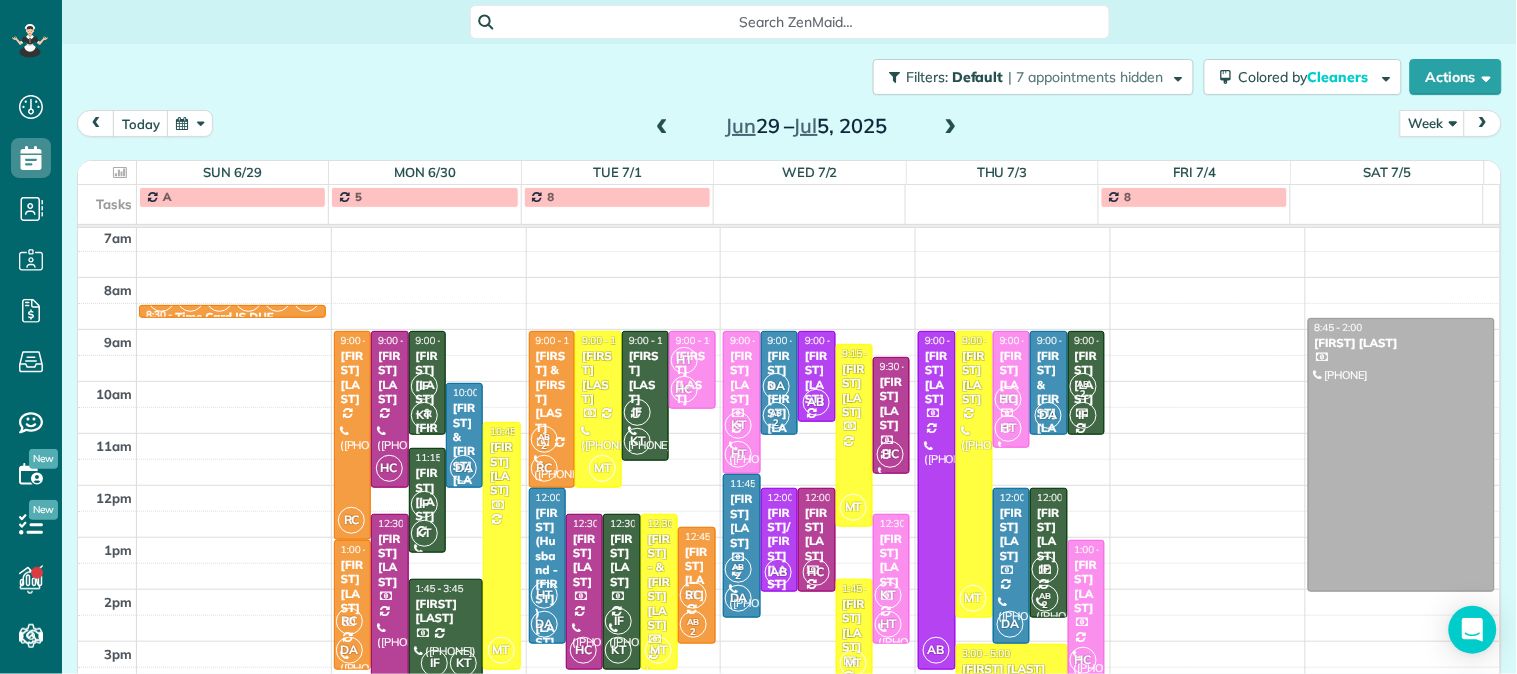 scroll, scrollTop: 310, scrollLeft: 0, axis: vertical 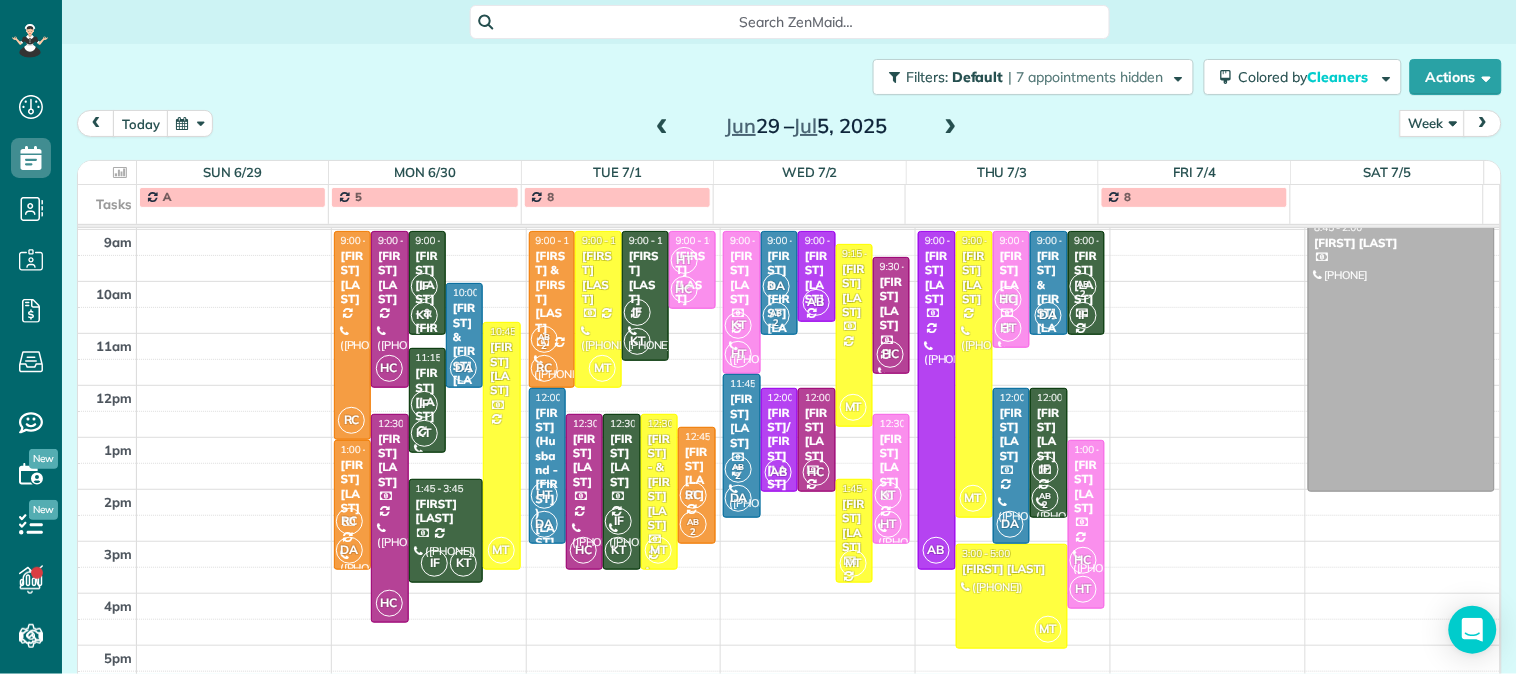 click at bounding box center [951, 127] 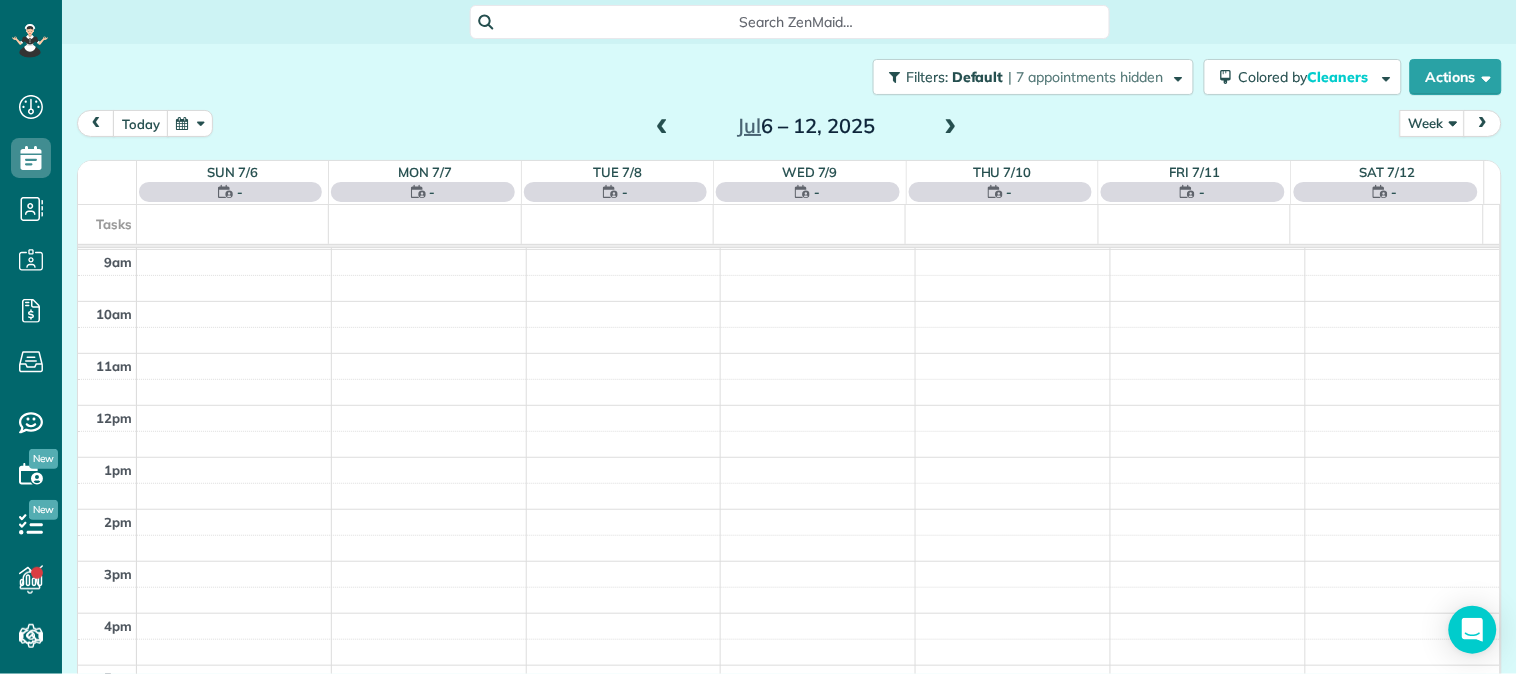scroll, scrollTop: 210, scrollLeft: 0, axis: vertical 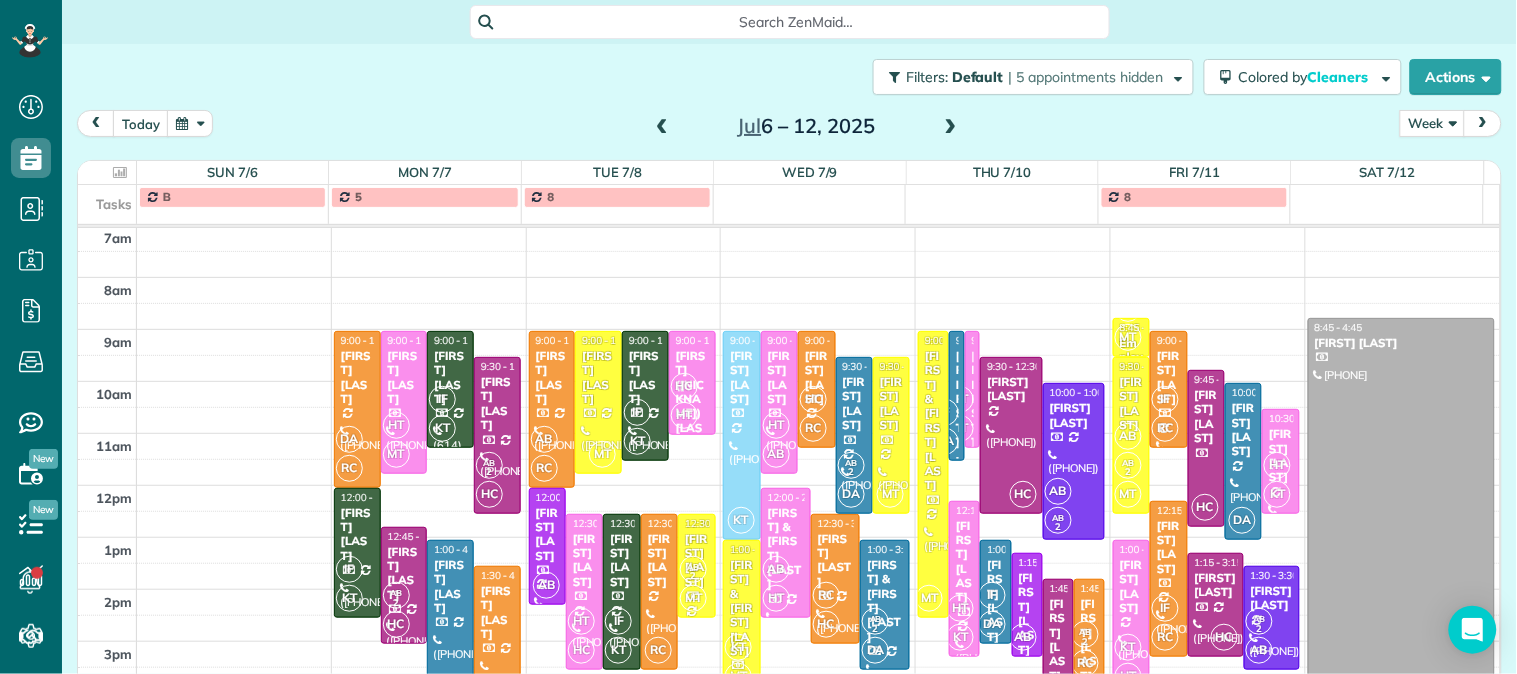 click at bounding box center (662, 127) 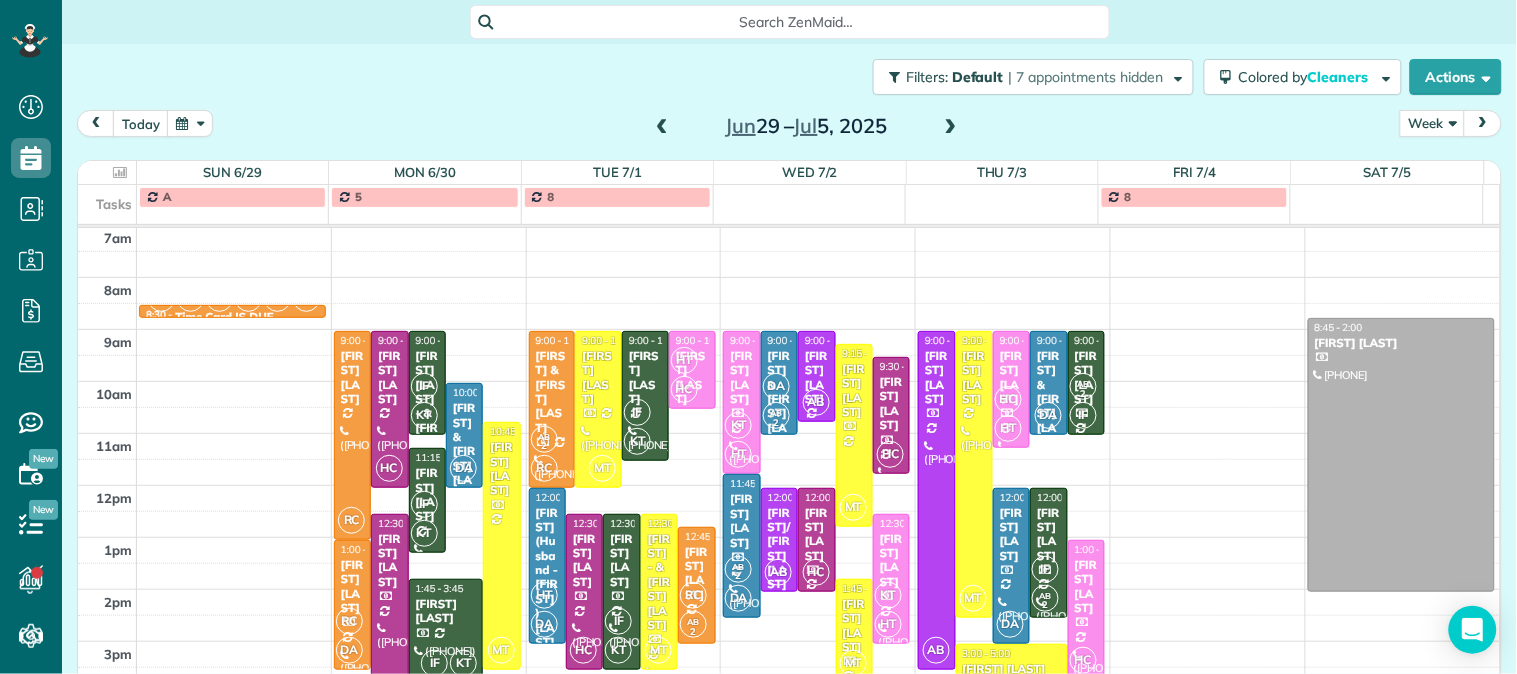 click at bounding box center [951, 127] 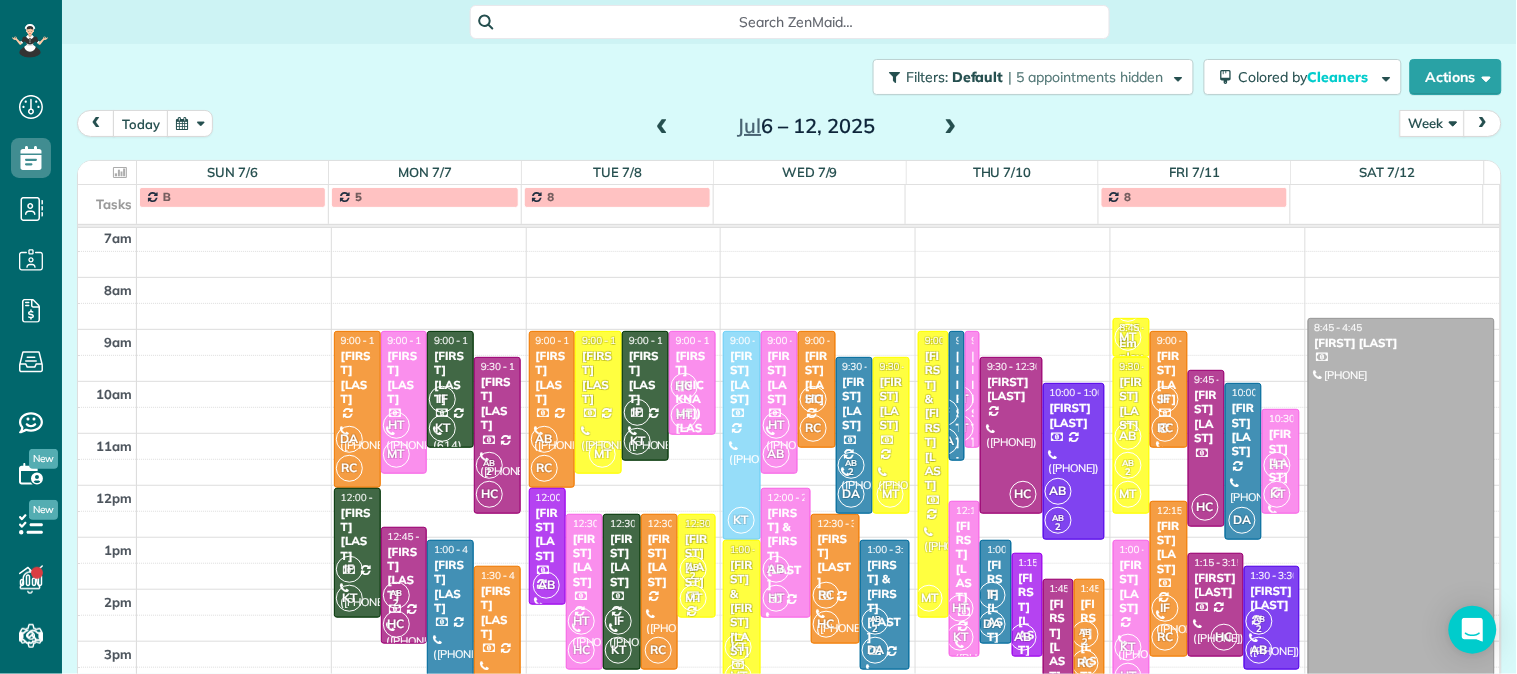 click at bounding box center [662, 127] 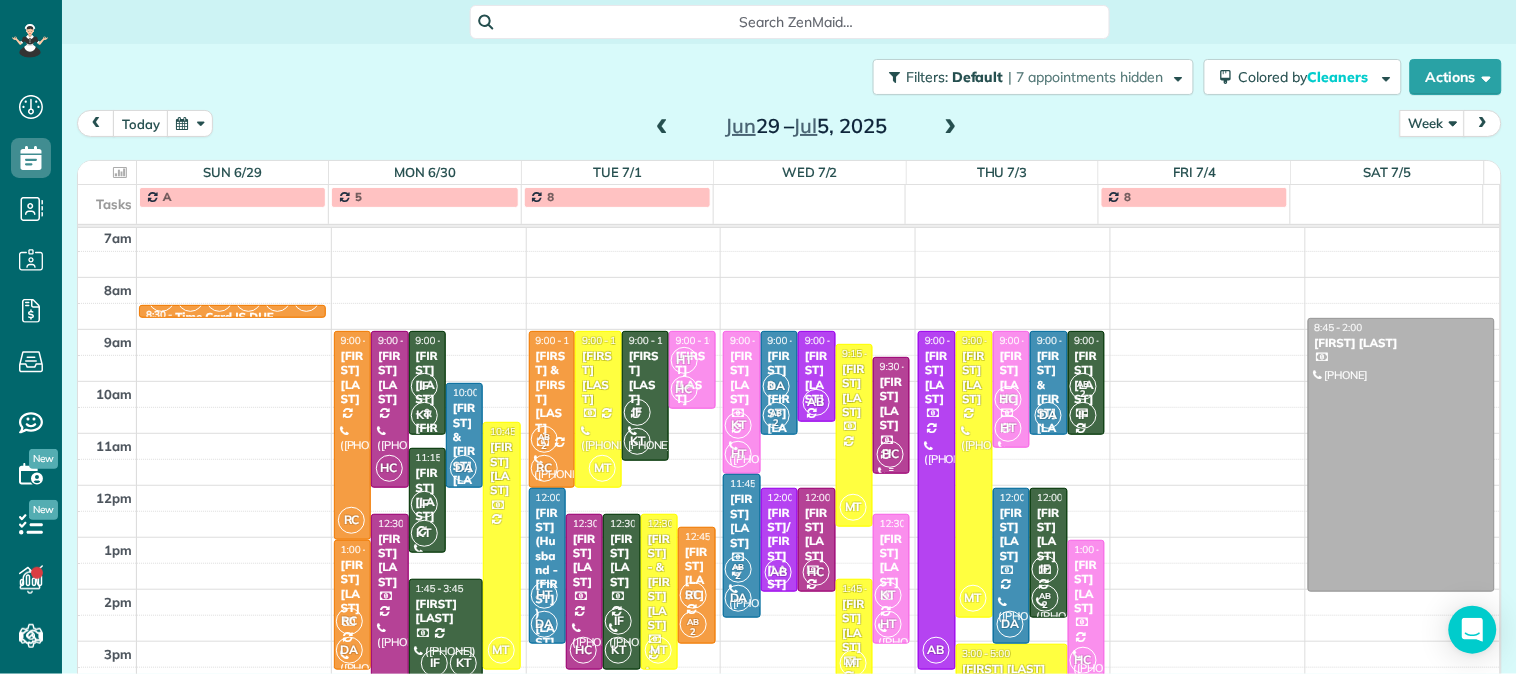 click at bounding box center [891, 415] 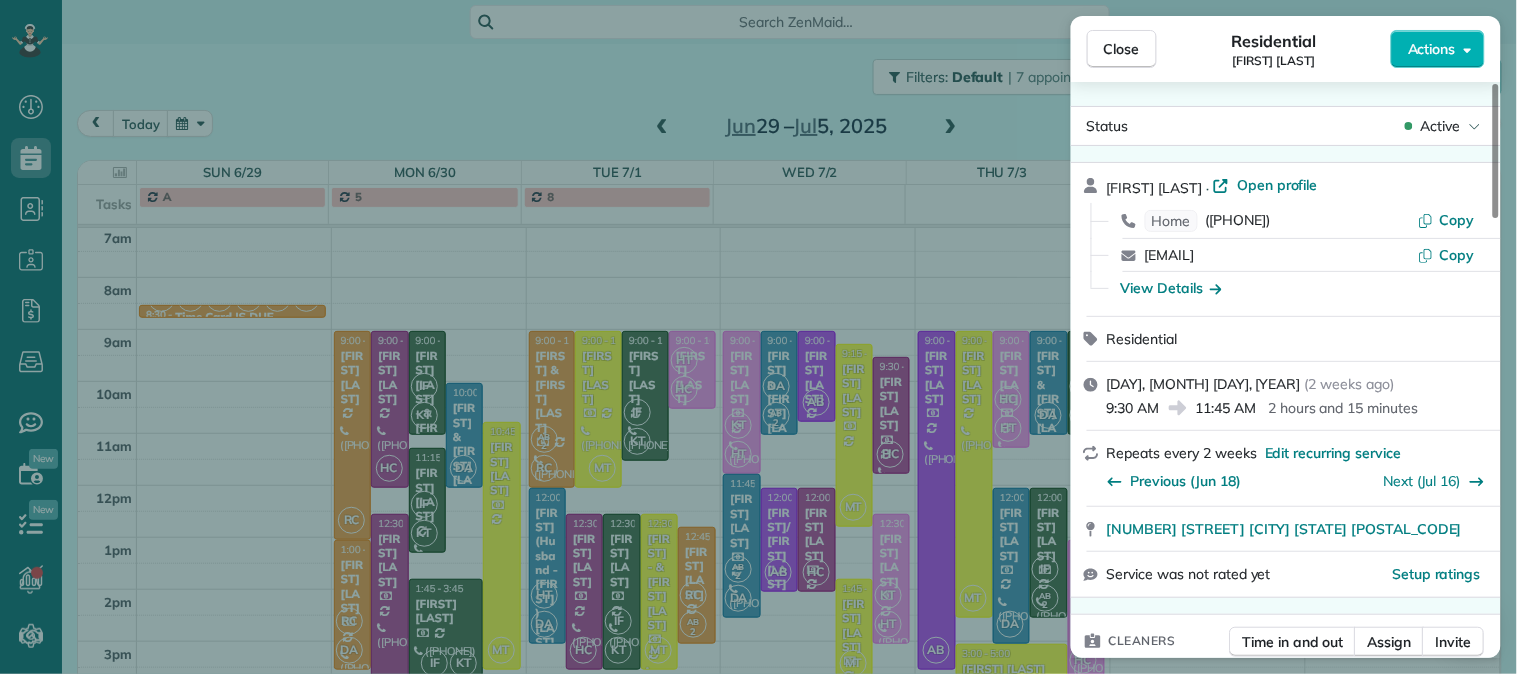 click on "Close Residential [FIRST] [LAST] Actions Status Active [FIRST] [LAST] · Open profile Home ([PHONE]) Copy [EMAIL] Copy View Details Residential [DAY], [MONTH] [DATE], [YEAR] ( [NUMBER] weeks ago ) [TIME] [TIME] [DURATION] Repeats every 2 weeks Edit recurring service Previous ([DATE]) Next ([DATE]) [NUMBER] [STREET] [CITY] [STATE] [POSTAL_CODE] Service was not rated yet Setup ratings Cleaners Time in and out Assign Invite Team No team assigned yet Cleaners [FIRST] [LAST] [TIME] [TIME] Checklist Try Now Keep this appointment up to your standards. Stay on top of every detail, keep your cleaners organised, and your client happy. Assign a checklist Watch a 5 min demo Billing Billing actions Price $[PRICE] Overcharge $[PRICE] Discount $[PRICE] Coupon discount - Primary tax - Secondary tax - Total appointment price $[PRICE] Tips collected New feature! $[PRICE] Paid by card Total including tip $[PRICE] Get paid online in no-time! Send an invoice and reward your cleaners with tips Charge customer credit card Type of service No" at bounding box center (758, 337) 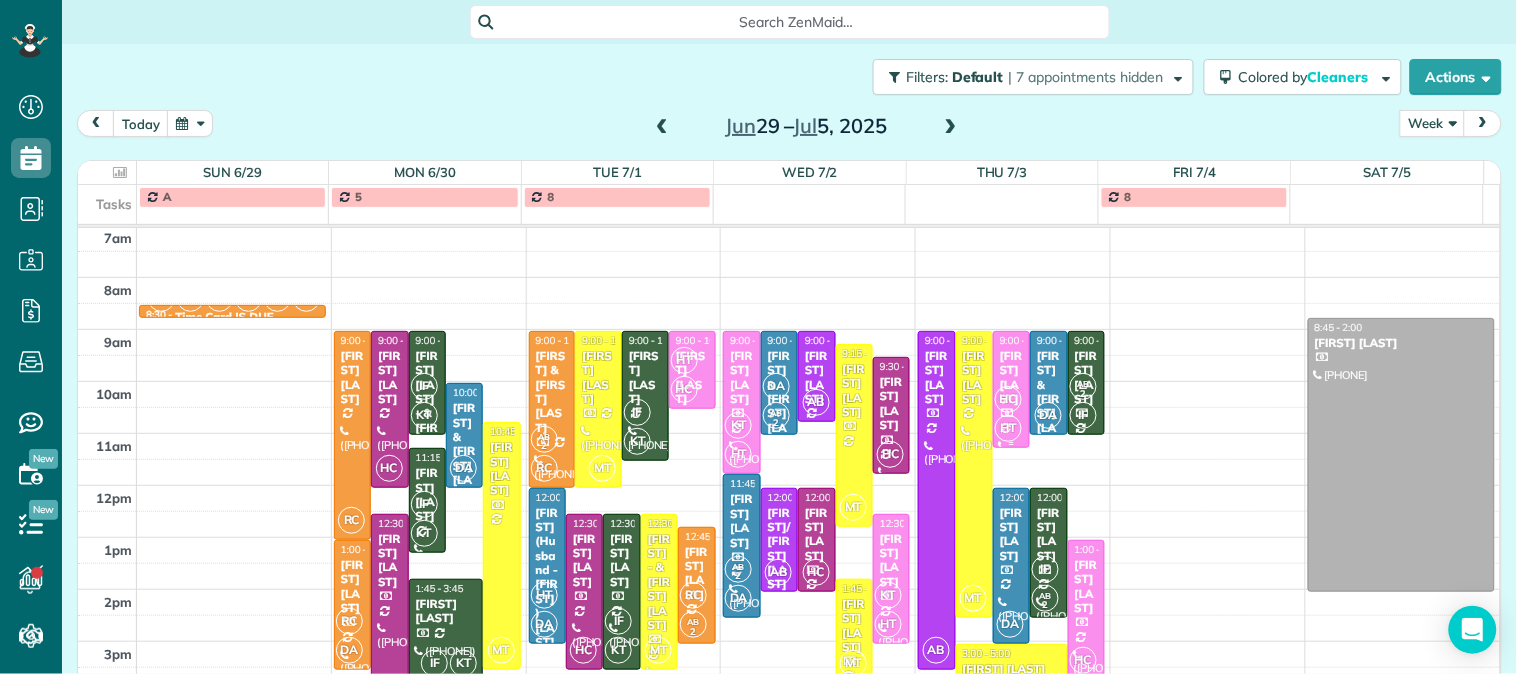 click on "[FIRST] [LAST]" at bounding box center (1011, 378) 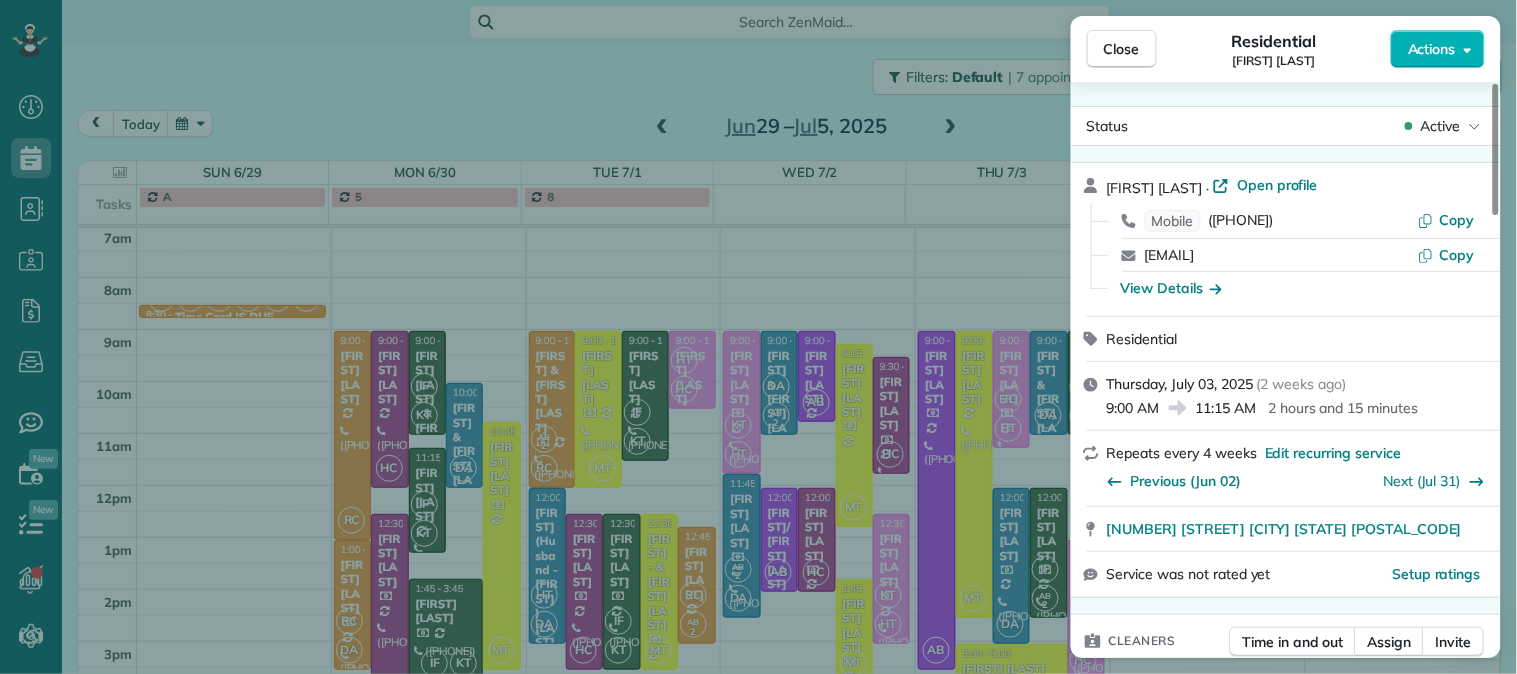 click on "Close Residential [FIRST] [LAST] Actions Status Active [FIRST] [LAST] · Open profile Mobile ([PHONE]) Copy [EMAIL] Copy View Details Residential [DAY], [MONTH] [NUMBER], [YEAR] ( [NUMBER] weeks ago ) [TIME] [TIME] [DURATION] Repeats every [NUMBER] weeks Edit recurring service Previous ([MONTH] [NUMBER]) Next ([MONTH] [NUMBER]) [NUMBER] [STREET] [CITY] [STATE] [POSTAL_CODE] Service was not rated yet Setup ratings Cleaners Time in and out Assign Invite Team No team assigned yet Cleaners [FIRST] [LAST] [TIME] [TIME] [FIRST] [LAST] [TIME] [TIME] Checklist Try Now Keep this appointment up to your standards. Stay on top of every detail, keep your cleaners organised, and your client happy. Assign a checklist Watch a 5 min demo Billing Billing actions Price $[PRICE] Overcharge $[PRICE] Discount $[PRICE] Coupon discount - Primary tax - Secondary tax - Total appointment price $[PRICE] Tips collected New feature! $[PRICE] Paid by card Total including tip $[PRICE] Get paid online in no-time! Charge customer credit card Type of service No 0" at bounding box center [758, 337] 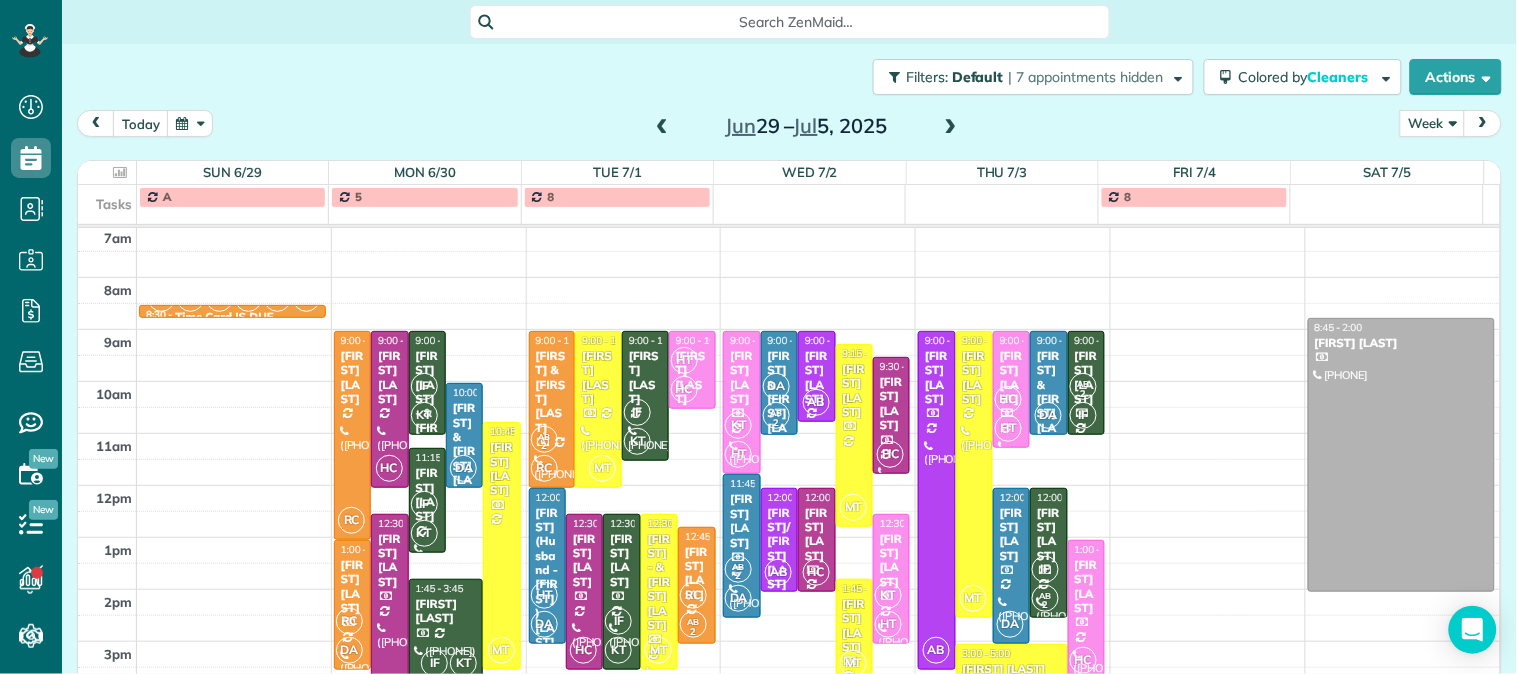 click at bounding box center (951, 127) 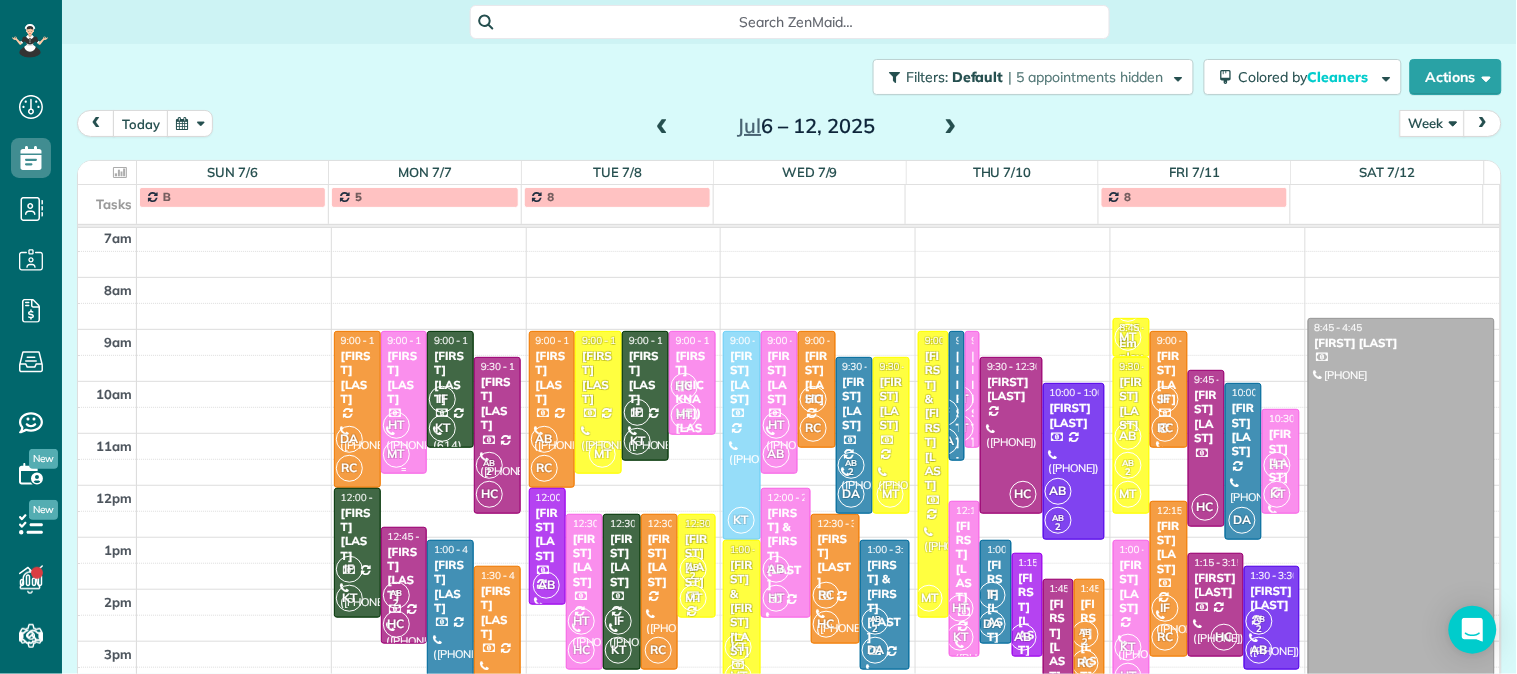 click on "[FIRST] [LAST]" at bounding box center (404, 378) 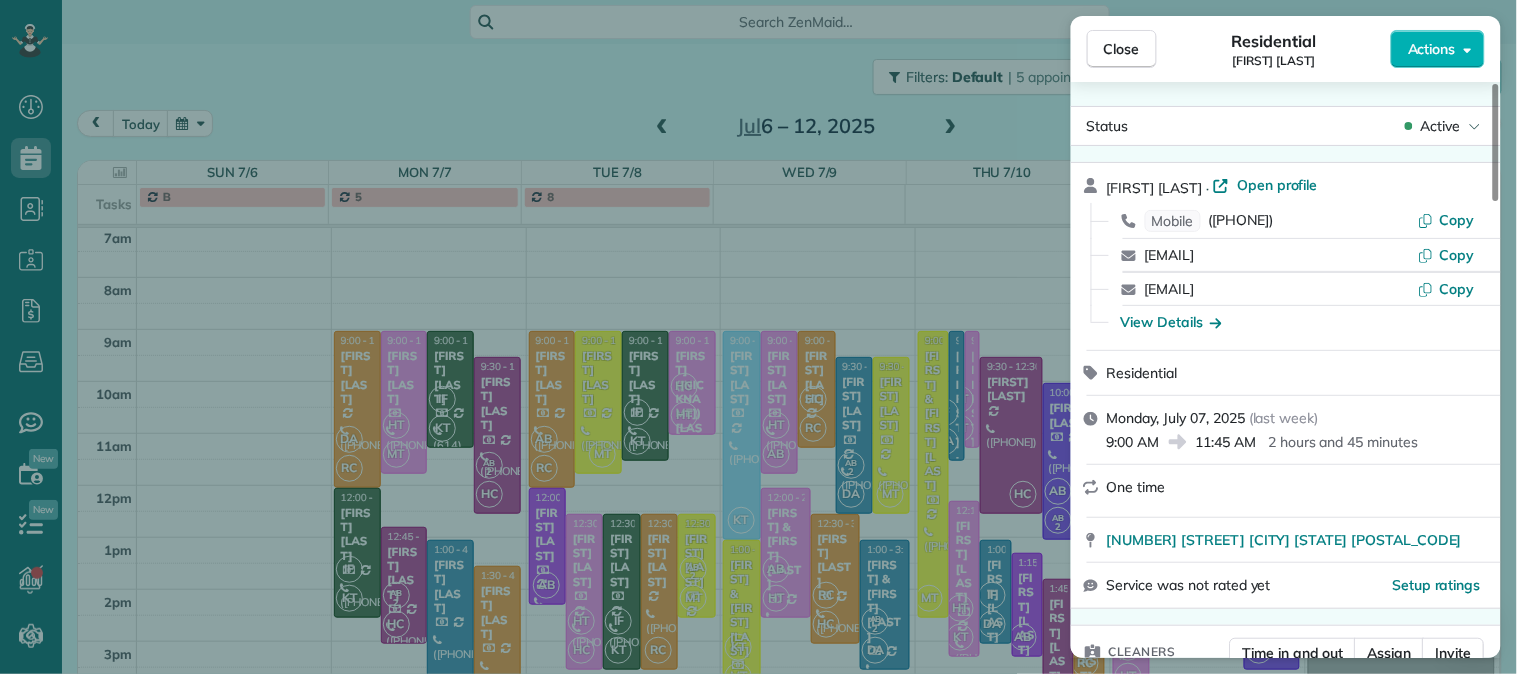 click on "Close Residential [FIRST] [LAST] Actions Status Active [FIRST] [LAST] · Open profile Mobile ([PHONE]) Copy [EMAIL] Copy [EMAIL] Copy View Details Residential [DAY], [MONTH] [NUMBER], [YEAR] ( last week ) [TIME] [TIME] [DURATION] One time [NUMBER] [STREET] [CITY] [STATE] [POSTAL_CODE] Service was not rated yet Setup ratings Cleaners Time in and out Assign Invite Team No team assigned yet Cleaners [FIRST] [LAST] [TIME] [TIME] [FIRST] [LAST] [TIME] [TIME] Checklist Try Now Keep this appointment up to your standards. Stay on top of every detail, keep your cleaners organised, and your client happy. Assign a checklist Watch a 5 min demo Billing Billing actions Price $[PRICE] Overcharge $[PRICE] Discount $[PRICE] Coupon discount - Primary tax - Secondary tax - Total appointment price $[PRICE] Tips collected New feature! $[PRICE] Paid by card Total including tip $[PRICE] INVOICE #[NUMBER] View invoice $[PRICE] Paid $[PRICE] Includes $[PRICE] of tips Sent Due in 6 days Type of service No 0 1" at bounding box center [758, 337] 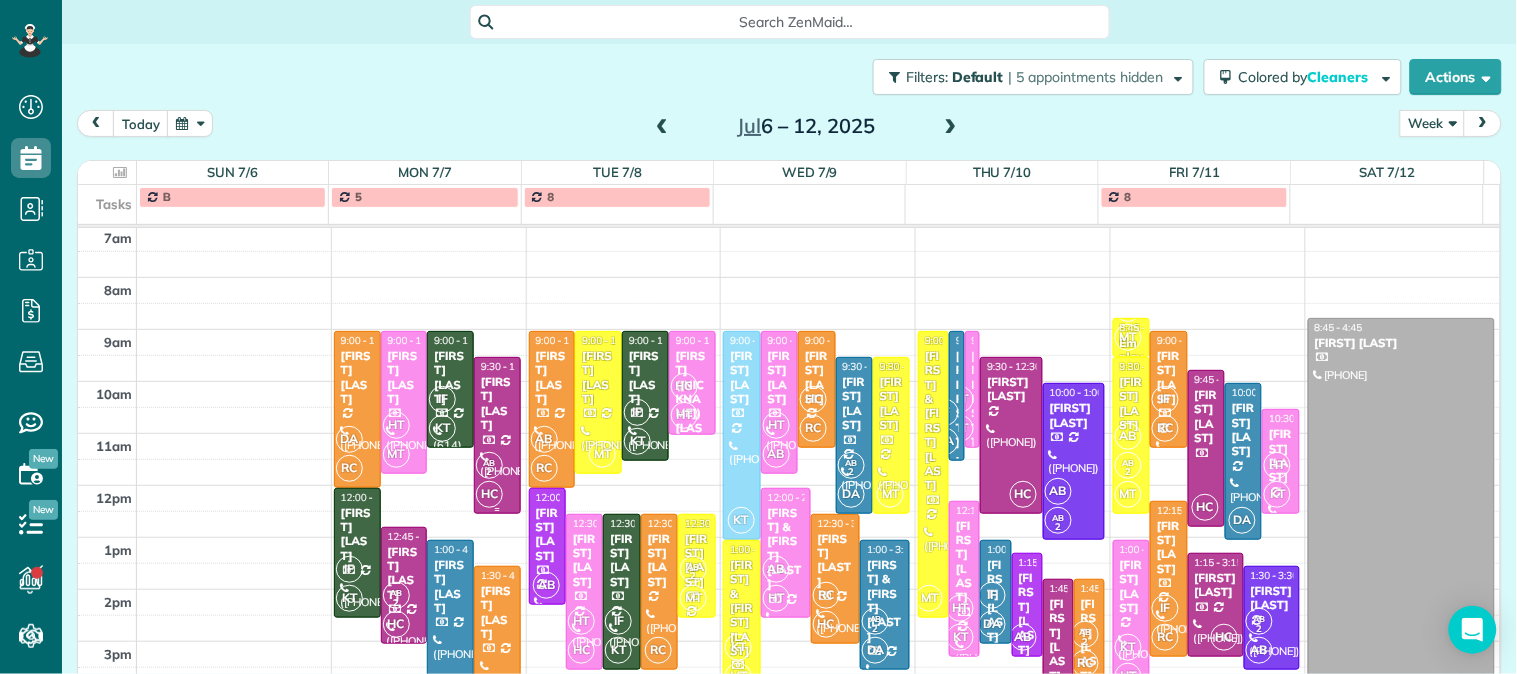 click on "[FIRST] [LAST]" at bounding box center (497, 404) 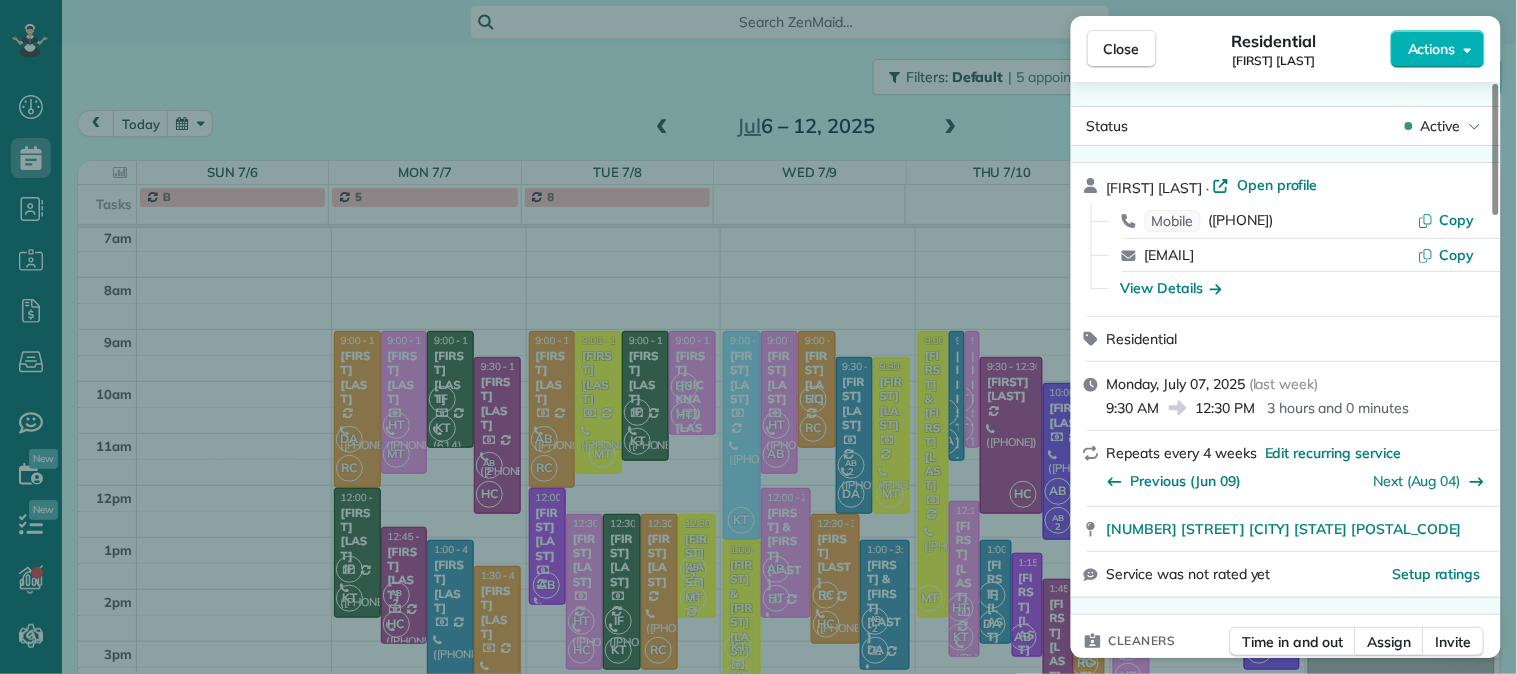 click on "Close Residential [FIRST] [LAST] Actions Status Active [FIRST] [LAST] · Open profile Mobile ([PHONE]) Copy [EMAIL] Copy View Details Residential [DAY], [MONTH] [DATE], [YEAR] ( last week ) [TIME] [TIME] [DURATION] Repeats every 4 weeks Edit recurring service Previous ([DATE]) Next ([DATE]) [NUMBER] [STREET] [CITY] [STATE] [POSTAL_CODE] Service was not rated yet Setup ratings Cleaners Time in and out Assign Invite Team No team assigned yet Cleaners [FIRST] [LAST] [TIME] [TIME] [FIRST] [LAST] [TIME] [TIME] Checklist Try Now Keep this appointment up to your standards. Stay on top of every detail, keep your cleaners organised, and your client happy. Assign a checklist Watch a 5 min demo Billing Billing actions Price $[PRICE] Overcharge $[PRICE] Discount $[PRICE] Coupon discount - Primary tax - Secondary tax - Total appointment price $[PRICE] Tips collected New feature! $[PRICE] Paid by card Total including tip $[PRICE] Get paid online in no-time! Send an invoice and reward your cleaners with tips No [NUMBER]" at bounding box center [758, 337] 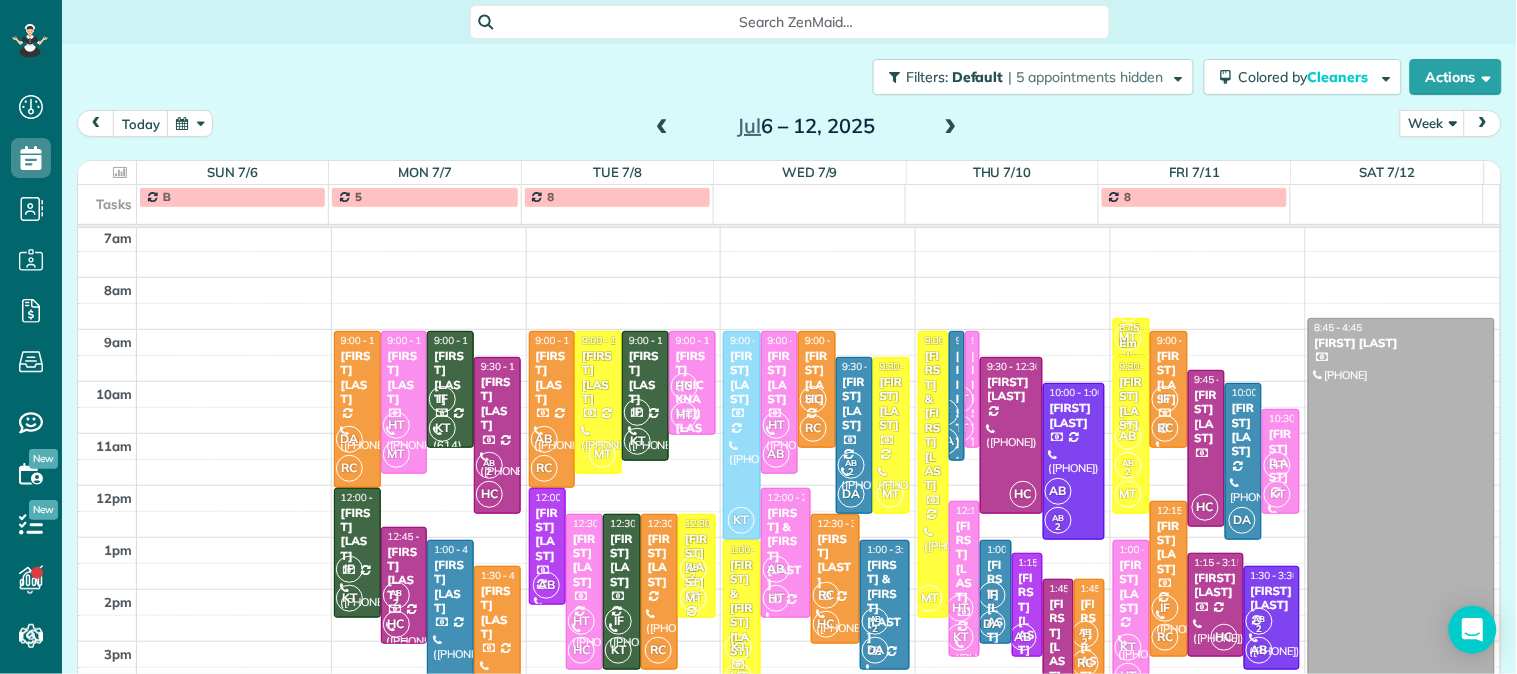 click on "[FIRST] [LAST]" at bounding box center [404, 574] 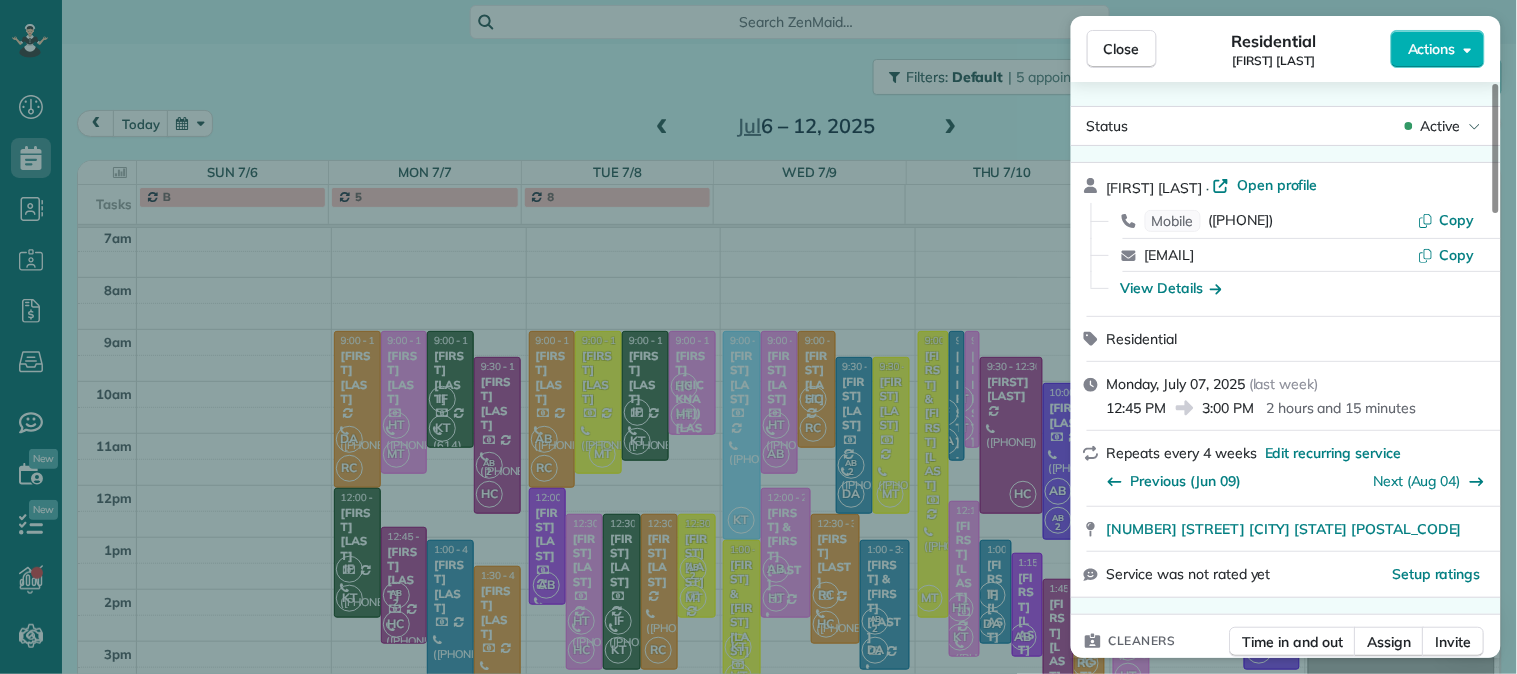 click on "Close Residential [FIRST] [LAST] Actions Status Active [FIRST] [LAST] · Open profile Mobile ([PHONE]) Copy [EMAIL] Copy View Details Residential [DAY], [MONTH] [DATE], [YEAR] ( last week ) [TIME] [TIME] [DURATION] Repeats every 4 weeks Edit recurring service Previous ([DATE]) Next ([DATE]) [NUMBER] [STREET] [CITY] [STATE] [POSTAL_CODE] Service was not rated yet Setup ratings Cleaners Time in and out Assign Invite Team No team assigned yet Cleaners [FIRST] [LAST] [TIME] [TIME] [FIRST] [LAST] [TIME] [TIME] Checklist Try Now Keep this appointment up to your standards. Stay on top of every detail, keep your cleaners organised, and your client happy. Assign a checklist Watch a 5 min demo Billing Billing actions Price $[PRICE] Overcharge $[PRICE] Discount $[PRICE] Coupon discount - Primary tax - Secondary tax - Total appointment price $[PRICE] Tips collected New feature! $[PRICE] Paid by card Total including tip $[PRICE] INVOICE #835 View invoice $[PRICE] Paid $[PRICE] Includes $[PRICE] of tips Sent No Notes" at bounding box center (758, 337) 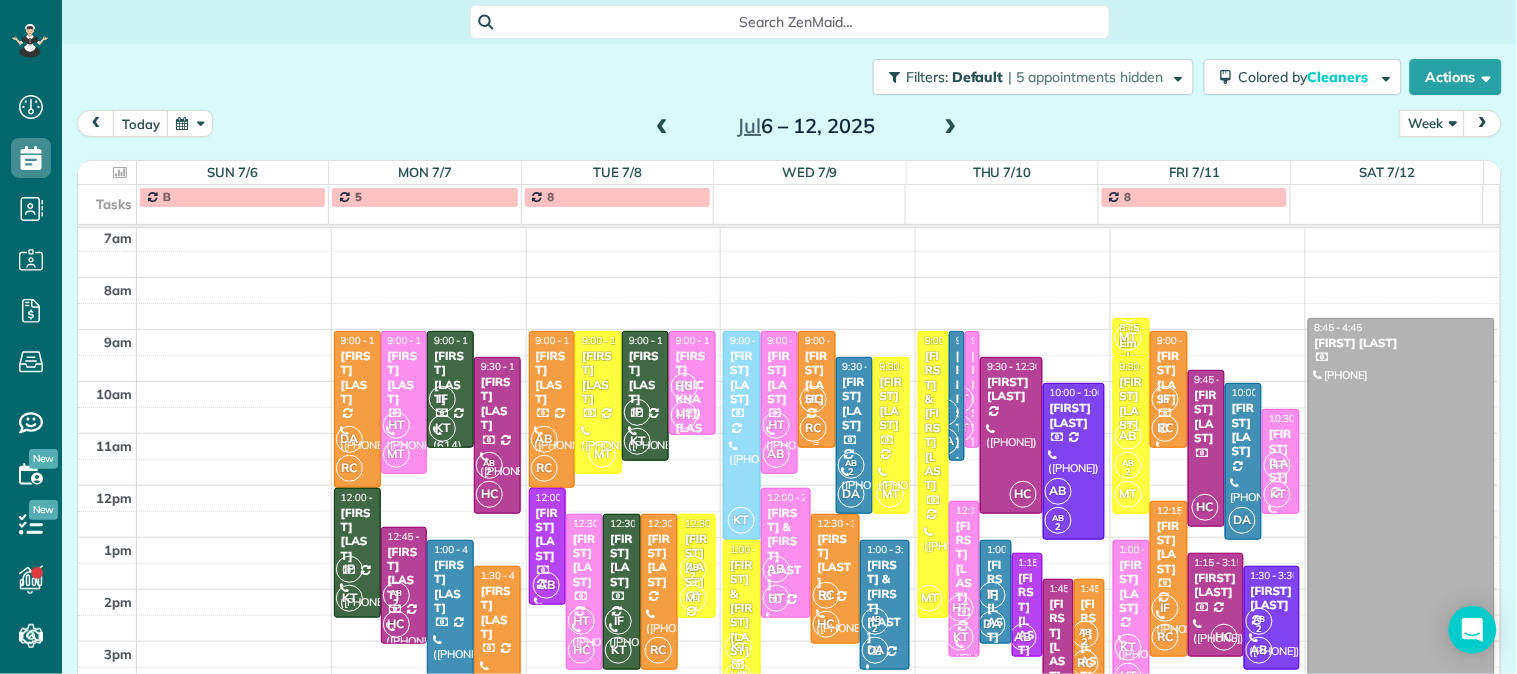 click on "[FIRST] [LAST]" at bounding box center [816, 378] 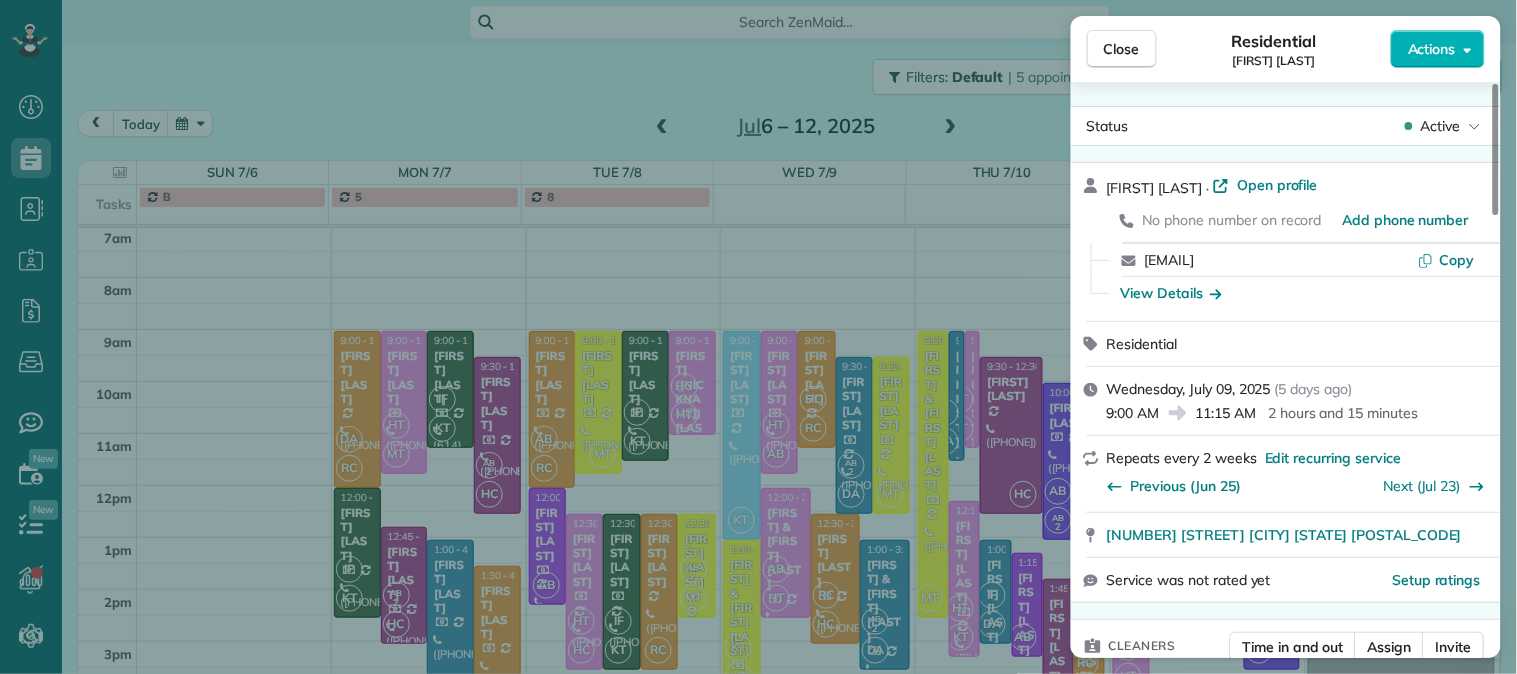 click on "Close Residential [FIRST] [LAST] Actions Status Active [FIRST] [LAST] · Open profile No phone number on record Add phone number [EMAIL] Copy View Details Residential [DAY], [MONTH] [NUMBER], [YEAR] ( [NUMBER] days ago ) [TIME] [TIME] [DURATION] Repeats every [NUMBER] weeks Edit recurring service Previous ([MONTH] [NUMBER]) Next ([MONTH] [NUMBER]) [NUMBER] [STREET] [CITY] [STATE] [POSTAL_CODE] Service was not rated yet Setup ratings Cleaners Time in and out Assign Invite Team No team assigned yet Cleaners [FIRST] [LAST] [TIME] [TIME] [FIRST] [LAST] [TIME] [TIME] Checklist Try Now Keep this appointment up to your standards. Stay on top of every detail, keep your cleaners organised, and your client happy. Assign a checklist Watch a 5 min demo Billing Billing actions Price $[PRICE] Overcharge $[PRICE] Discount $[PRICE] Coupon discount - Primary tax - Secondary tax - Total appointment price $[PRICE] Tips collected New feature! $[PRICE] Unpaid Mark as paid Total including tip $[PRICE] Get paid online in no-time! Charge customer credit card No Work items" at bounding box center (758, 337) 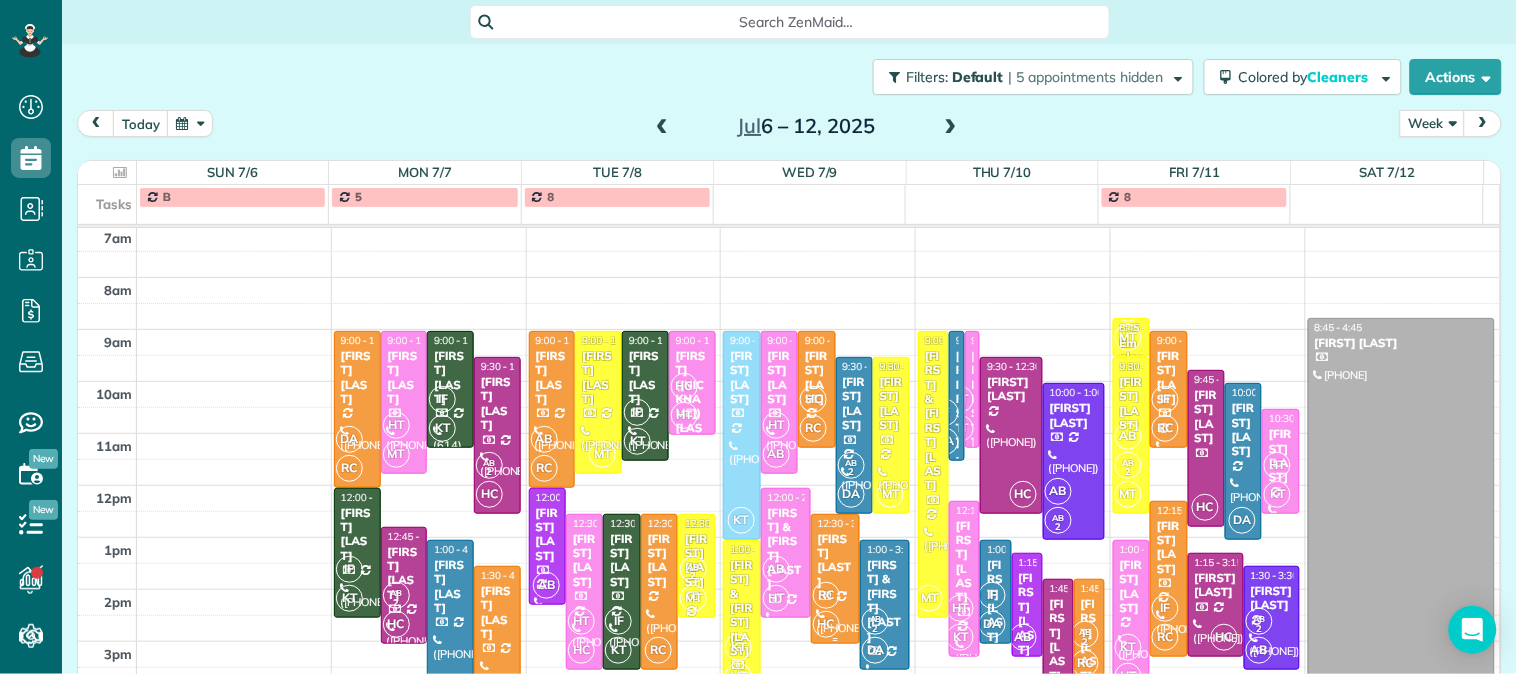 click on "[FIRST] [LAST]" at bounding box center [836, 561] 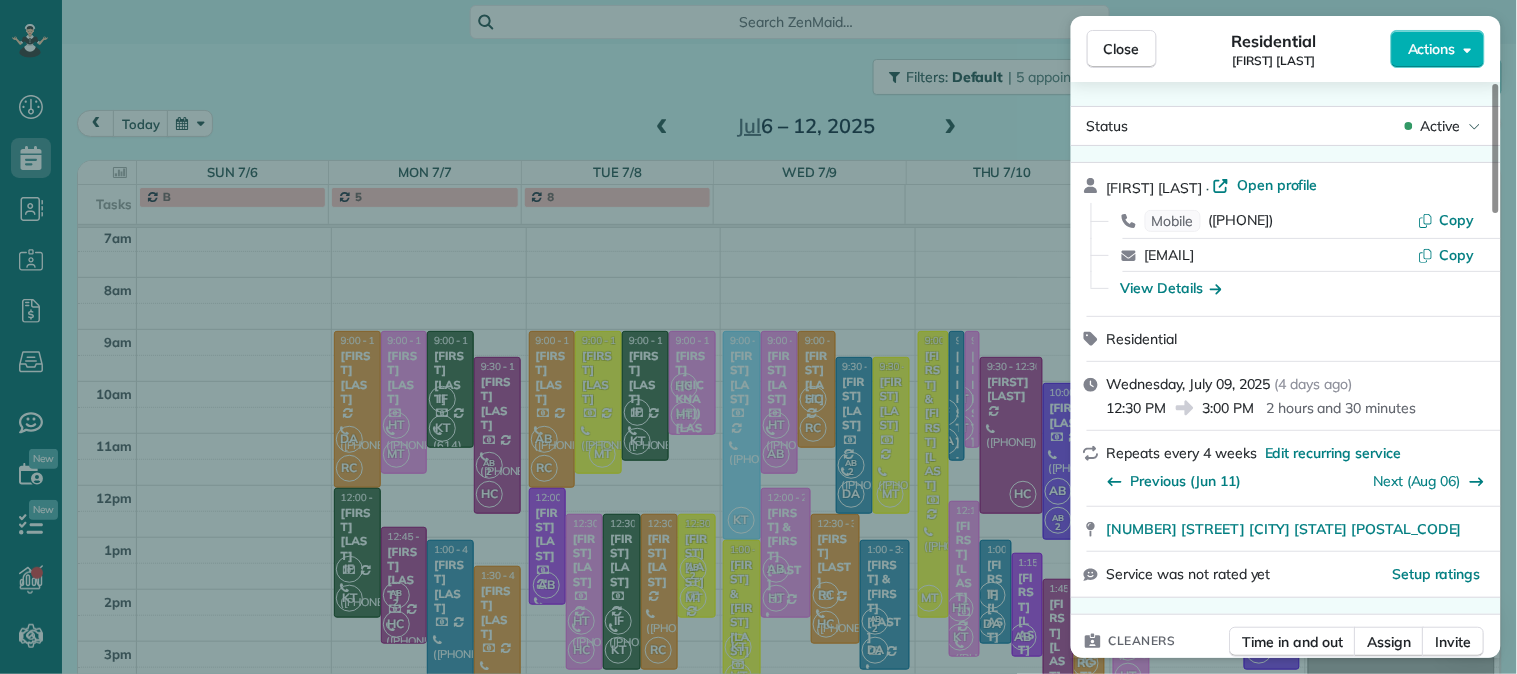 click on "Close Residential [FIRST] [LAST] Actions Status Active [FIRST] [LAST] · Open profile Mobile ([PHONE]) Copy [EMAIL] Copy View Details Residential [DAY], [MONTH] [DATE], [YEAR] ( [NUMBER] days ago ) [TIME] [TIME] [DURATION] Repeats every 4 weeks Edit recurring service Previous ([DATE]) Next ([DATE]) [NUMBER] [STREET] [CITY] [STATE] [POSTAL_CODE] Service was not rated yet Setup ratings Cleaners Time in and out Assign Invite Team No team assigned yet Cleaners [FIRST] [LAST] [TIME] [TIME] [FIRST] [LAST] [TIME] [TIME] Checklist Try Now Keep this appointment up to your standards. Stay on top of every detail, keep your cleaners organised, and your client happy. Assign a checklist Watch a 5 min demo Billing Billing actions Price $[PRICE] Overcharge $[PRICE] Discount $[PRICE] Coupon discount - Primary tax - Secondary tax - Total appointment price $[PRICE] Tips collected New feature! $[PRICE] Paid by card Total including tip $[PRICE] INVOICE #842 View invoice $[PRICE] Paid $[PRICE] Includes $[PRICE] of tips No" at bounding box center (758, 337) 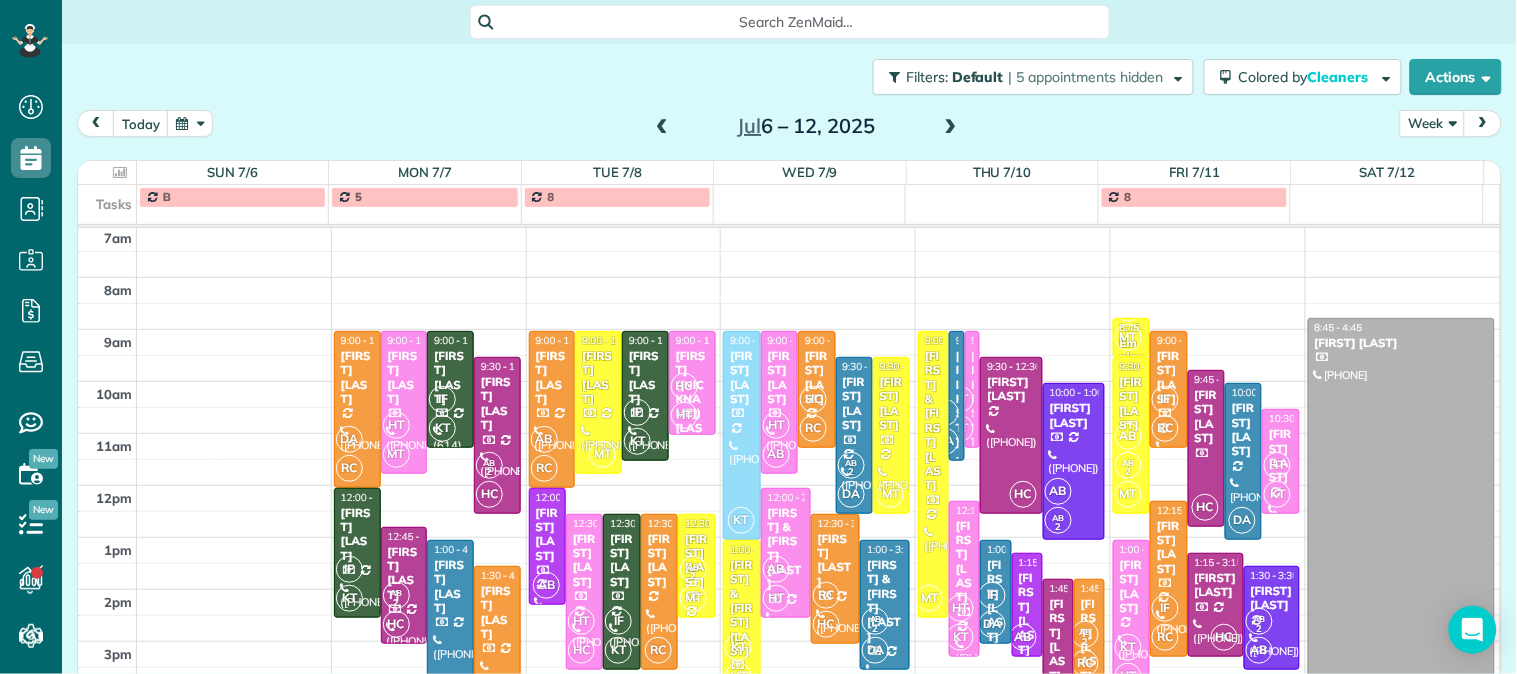 click on "[FIRST] [LAST] office" at bounding box center [1058, 654] 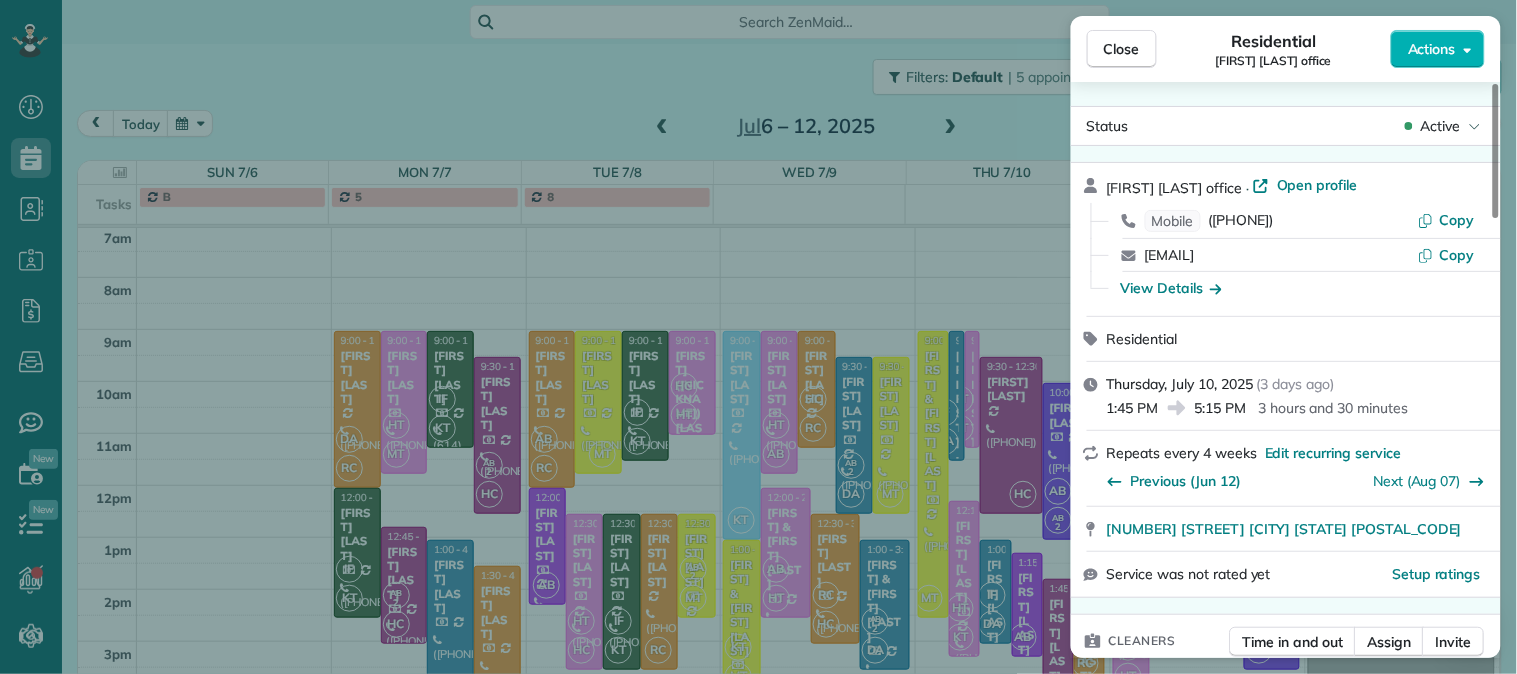 click on "Close Residential [FIRST] [LAST] office Actions Status Active [FIRST] [LAST] office · Open profile Mobile ([PHONE]) Copy [EMAIL] Copy View Details Residential [DAY], [MONTH] [DATE], [YEAR] ( [NUMBER] days ago ) [TIME] [TIME] [DURATION] Repeats every 4 weeks Edit recurring service Previous ([DATE]) Next ([DATE]) [NUMBER] [STREET] [CITY] [STATE] [POSTAL_CODE] Service was not rated yet Setup ratings Cleaners Time in and out Assign Invite Team No team assigned yet Cleaners [FIRST] [LAST] [TIME] [TIME] Checklist Try Now Keep this appointment up to your standards. Stay on top of every detail, keep your cleaners organised, and your client happy. Assign a checklist Watch a 5 min demo Billing Billing actions Price $[PRICE] Overcharge $[PRICE] Discount $[PRICE] Coupon discount - Primary tax - Secondary tax - Total appointment price $[PRICE] Tips collected New feature! $[PRICE] Unpaid Mark as paid Total including tip $[PRICE] Get paid online in no-time! Send an invoice and reward your cleaners with tips Type of service No" at bounding box center (758, 337) 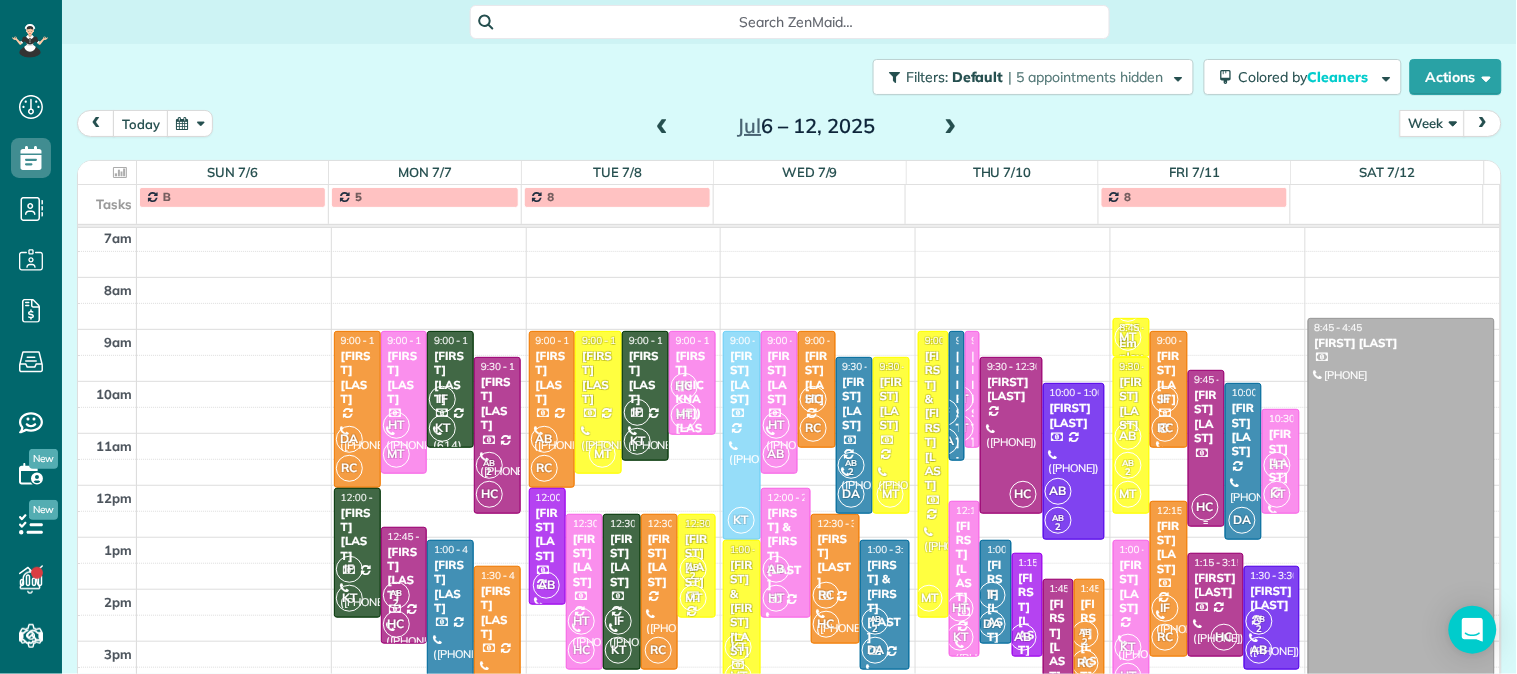 click on "[FIRST] [LAST]" at bounding box center [1206, 417] 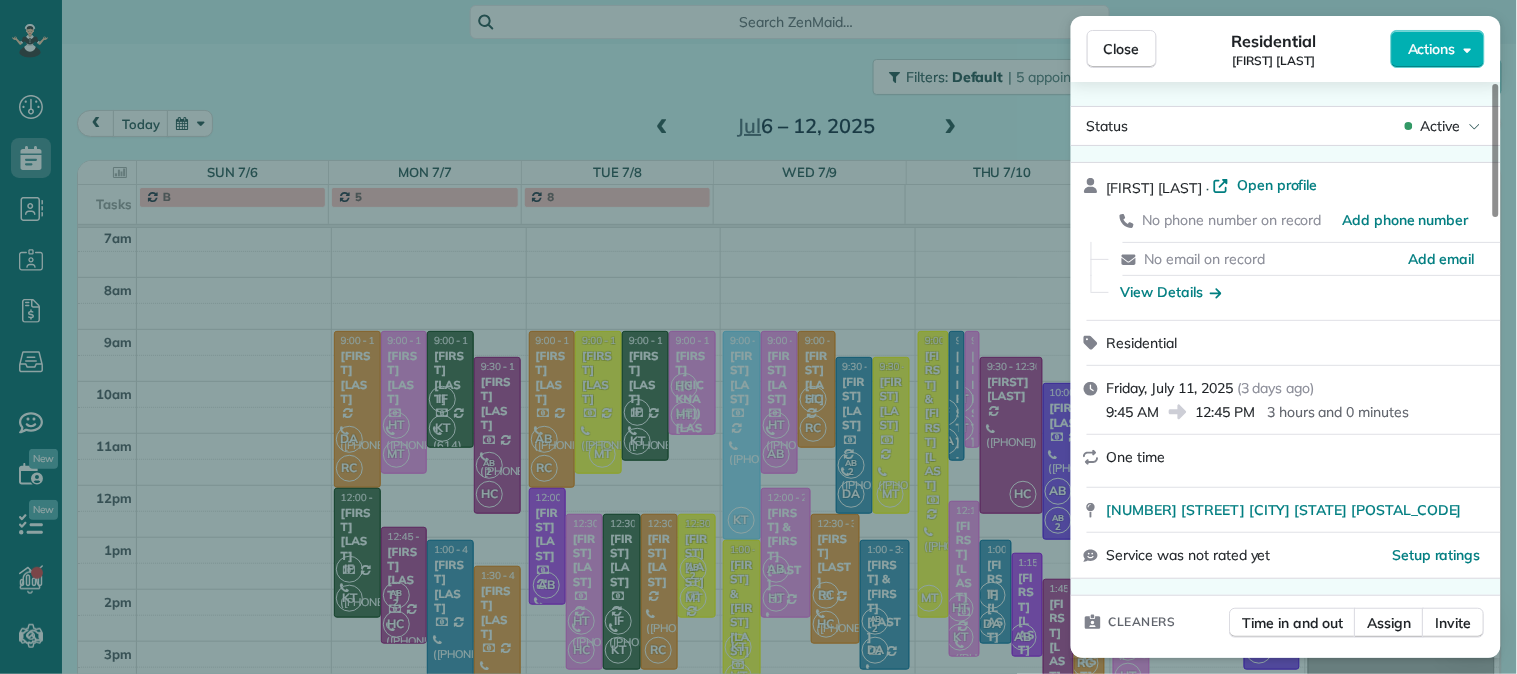 click on "Close Residential [FIRST] [LAST] Actions Status Active [FIRST] [LAST] · Open profile No phone number on record Add phone number No email on record Add email View Details Residential [DAY], [MONTH] [DATE], [YEAR] ( [NUMBER] days ago ) [TIME] [TIME] [DURATION] One time [NUMBER] [STREET] [CITY] [STATE] [POSTAL_CODE] Service was not rated yet Setup ratings Cleaners Time in and out Assign Invite Team No team assigned yet Cleaners [FIRST] [LAST] [TIME] [TIME] Checklist Try Now Keep this appointment up to your standards. Stay on top of every detail, keep your cleaners organised, and your client happy. Assign a checklist Watch a 5 min demo Billing Billing actions Price $[PRICE] Overcharge $[PRICE] Discount $[PRICE] Coupon discount - Primary tax - Secondary tax - Total appointment price $[PRICE] Tips collected New feature! $[PRICE] Paid by card Total including tip $[PRICE] INVOICE #845 View invoice $[PRICE] Paid $[PRICE] Includes $[PRICE] of tips Sent Due in 1 days Appointment custom fields Type of service Recurring basic cleaning [NUMBER]" at bounding box center [758, 337] 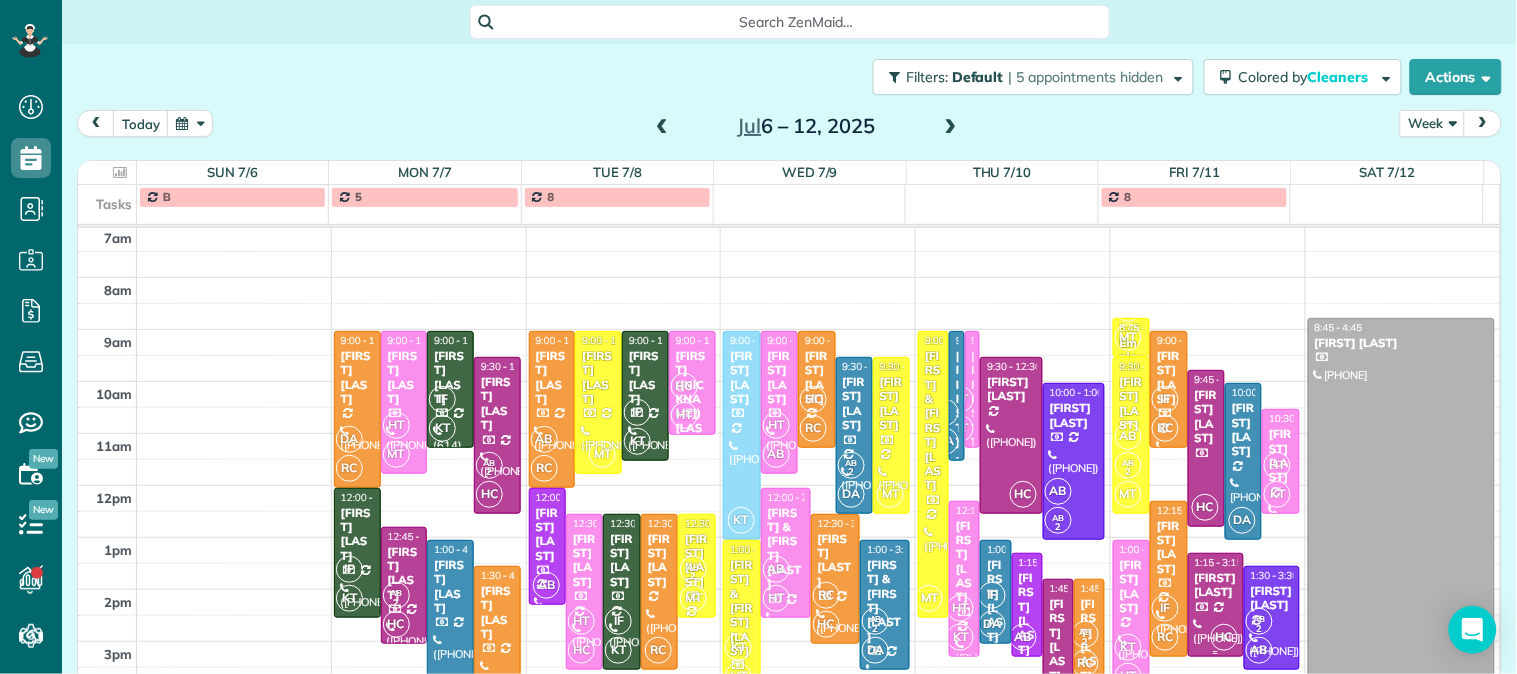 click on "[FIRST] [LAST]" at bounding box center [1216, 585] 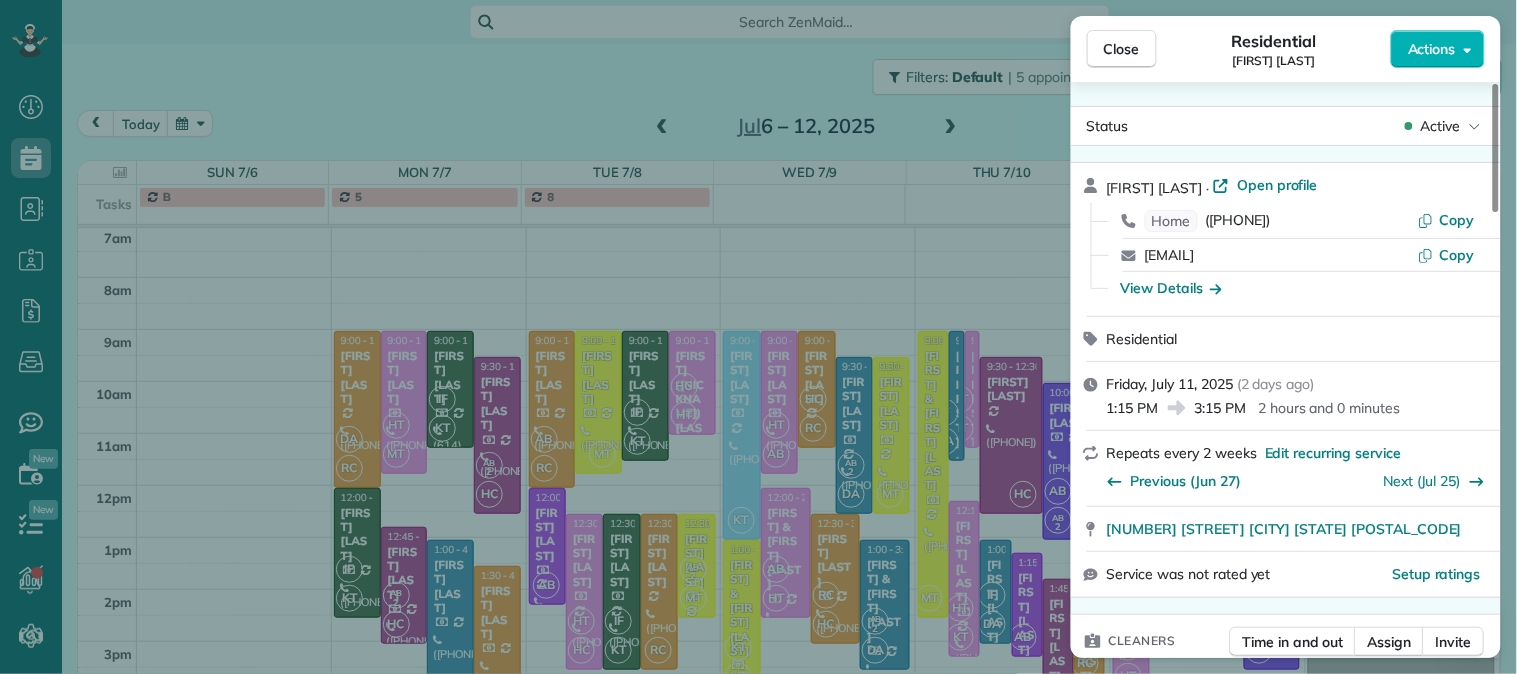 drag, startPoint x: 882, startPoint y: 604, endPoint x: 692, endPoint y: 426, distance: 260.3536 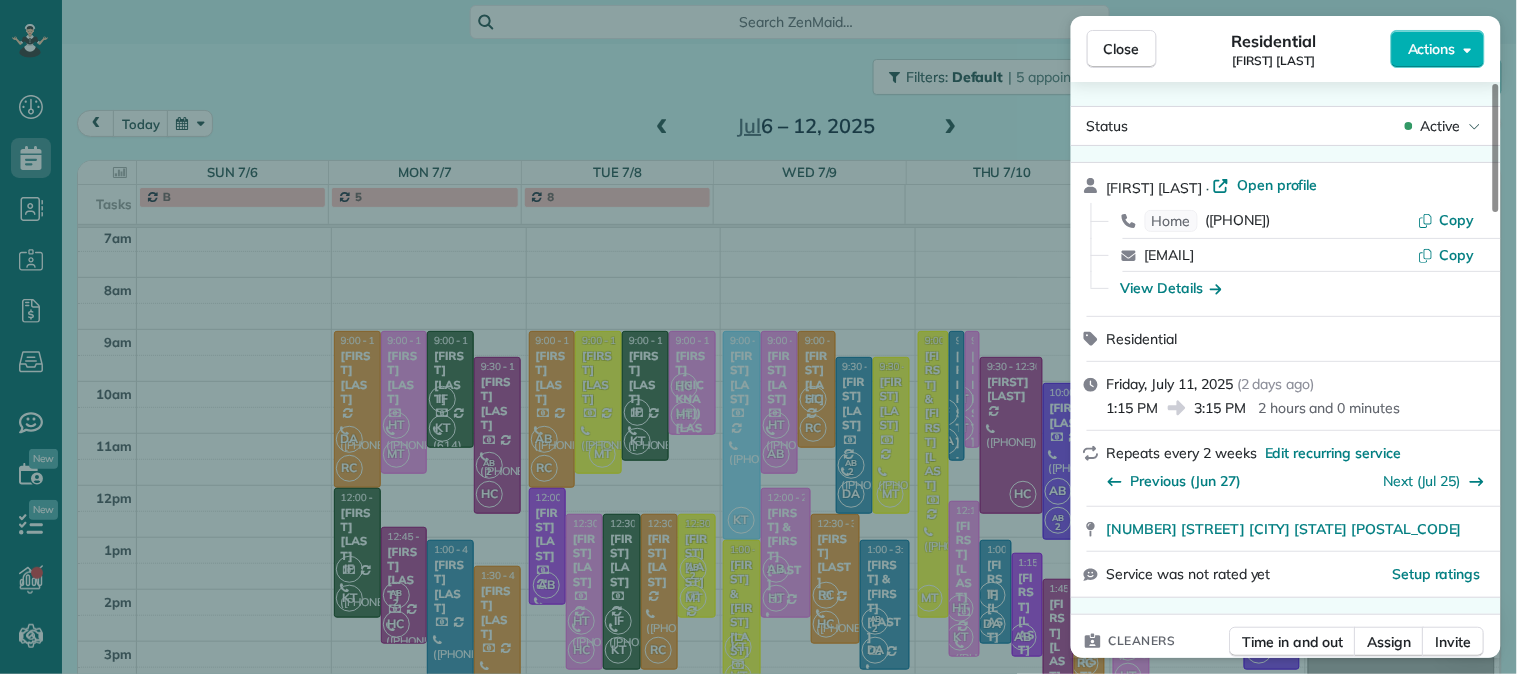 click on "Close Residential [FIRST] [LAST] Actions Status Active [FIRST] [LAST] · Open profile Home ([PHONE]) Copy [EMAIL] Copy View Details Residential [DAY], [MONTH] [NUMBER], [YEAR] ( [NUMBER] days ago ) [TIME] [TIME] [DURATION] Repeats every [NUMBER] weeks Edit recurring service Previous ([MONTH] [NUMBER]) Next ([MONTH] [NUMBER]) [NUMBER] [STREET] [CITY] [STATE] [POSTAL_CODE] Service was not rated yet Setup ratings Cleaners Time in and out Assign Invite Team No team assigned yet Cleaners [FIRST] [LAST] [TIME] [TIME] Checklist Try Now Keep this appointment up to your standards. Stay on top of every detail, keep your cleaners organised, and your client happy. Assign a checklist Watch a 5 min demo Billing Billing actions Price $[PRICE] Overcharge $[PRICE] Discount $[PRICE] Coupon discount - Primary tax - Secondary tax - Total appointment price $[PRICE] Tips collected New feature! $[PRICE] Paid by card Total including tip $[PRICE] Get paid online in no-time! Send an invoice and reward your cleaners with tips Charge customer credit card Type of service No 1" at bounding box center [758, 337] 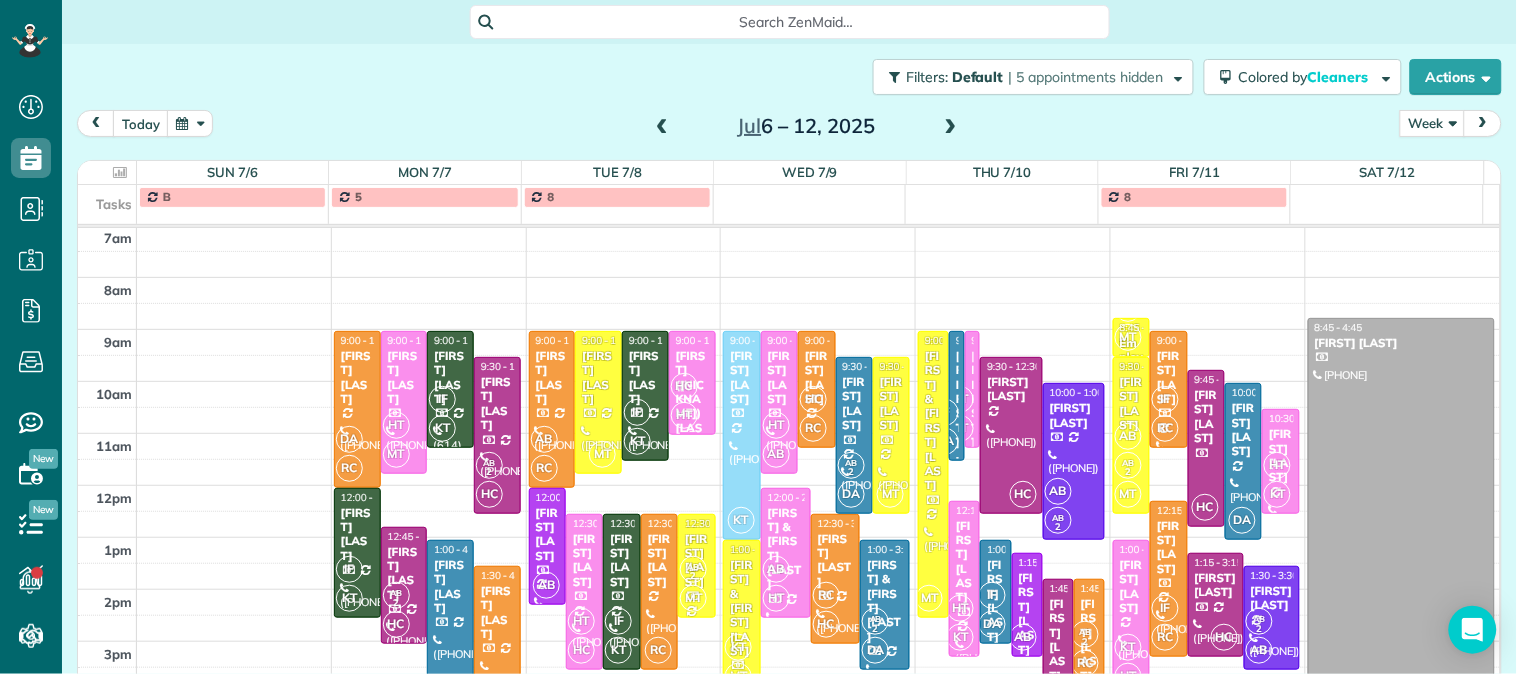 click on "HC HT" at bounding box center [690, 401] 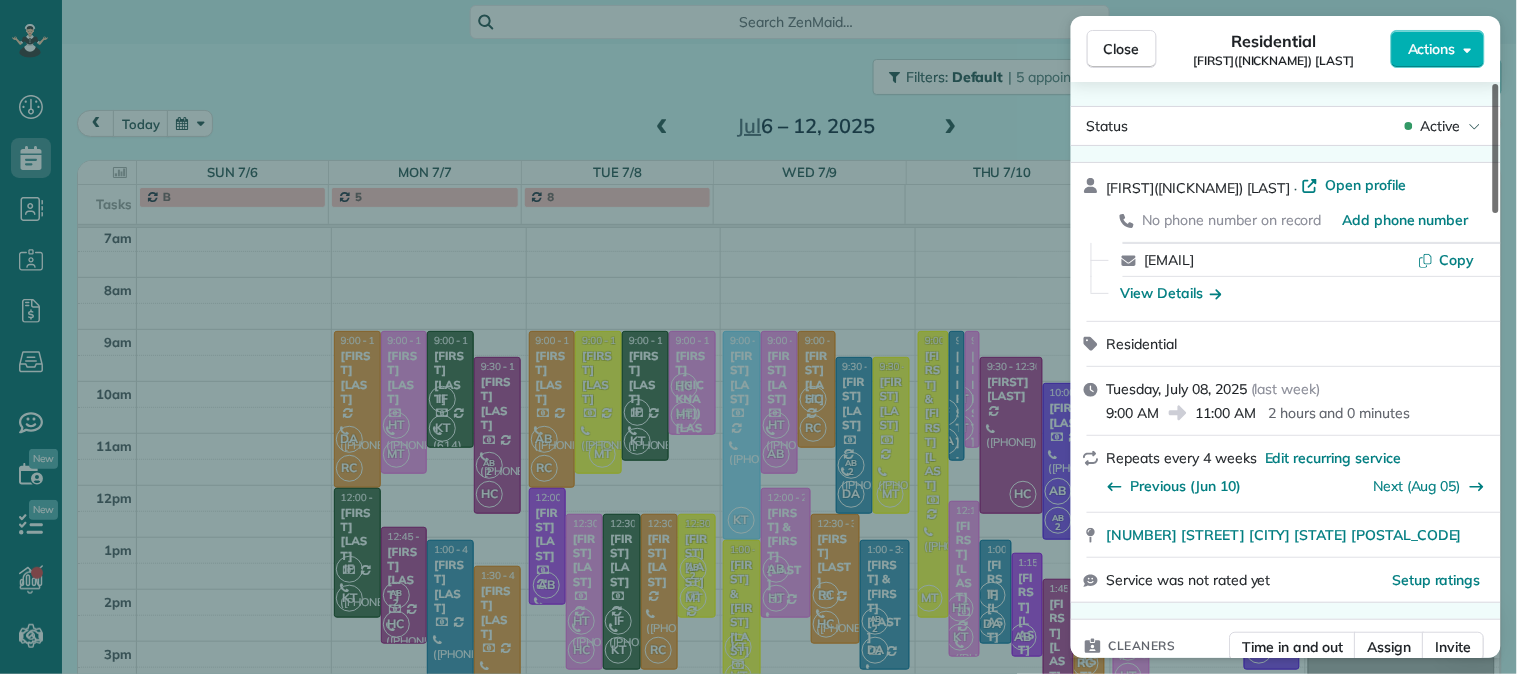 click at bounding box center (1496, 148) 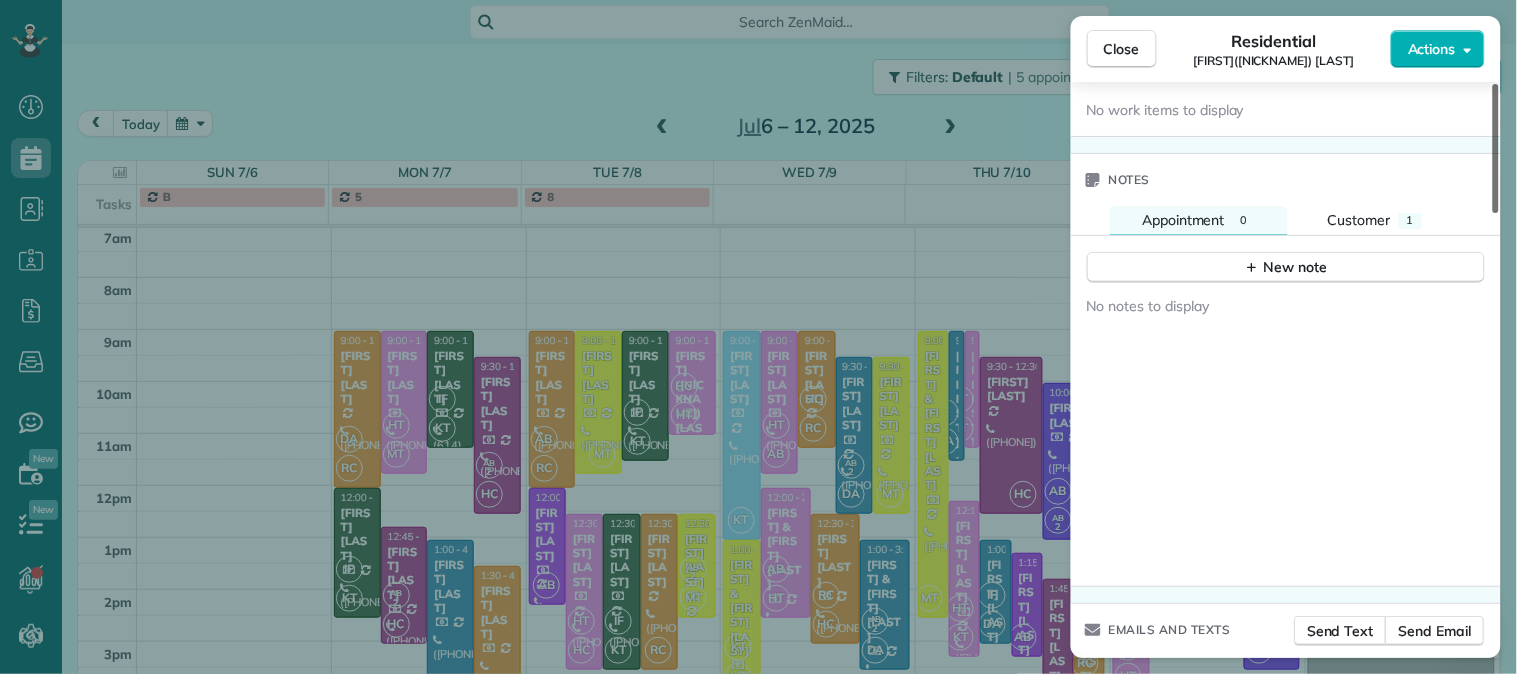 scroll, scrollTop: 1583, scrollLeft: 0, axis: vertical 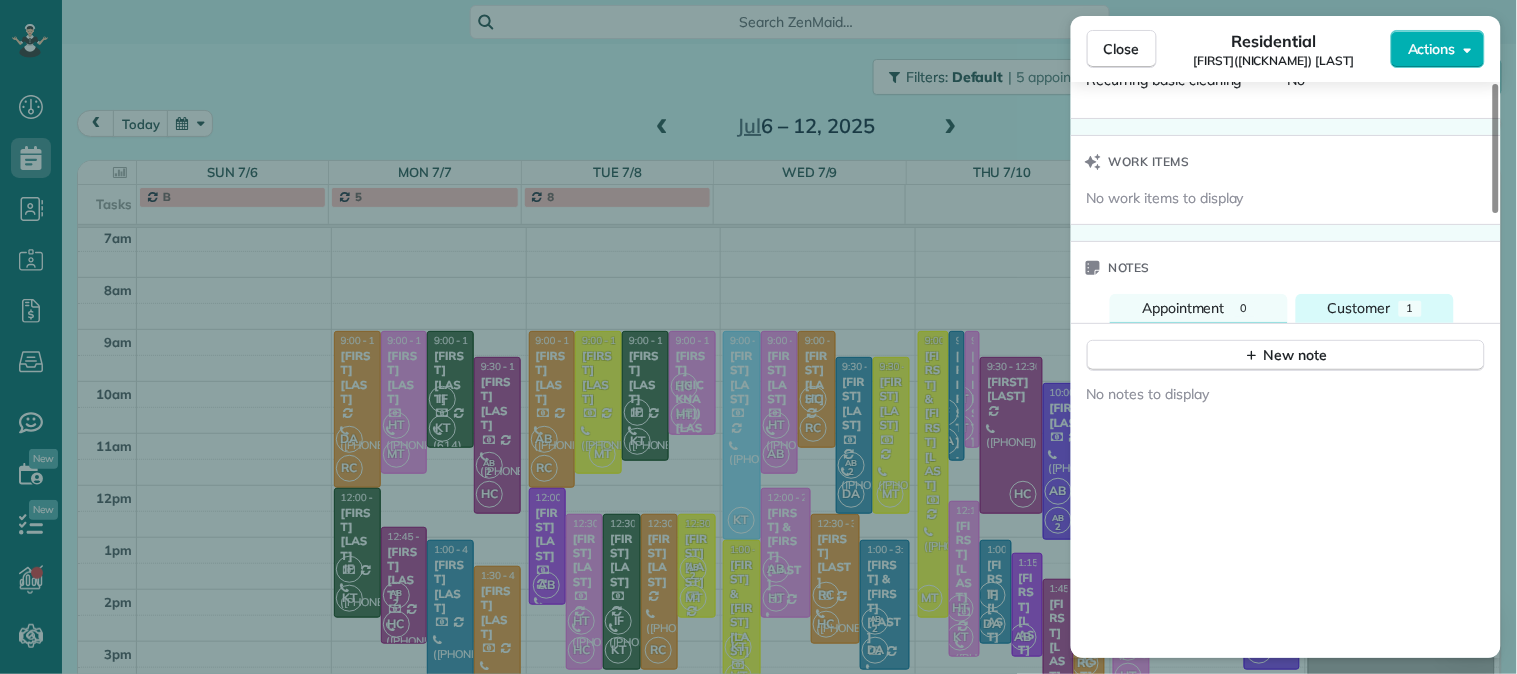 click on "Customer 1" at bounding box center (1375, 308) 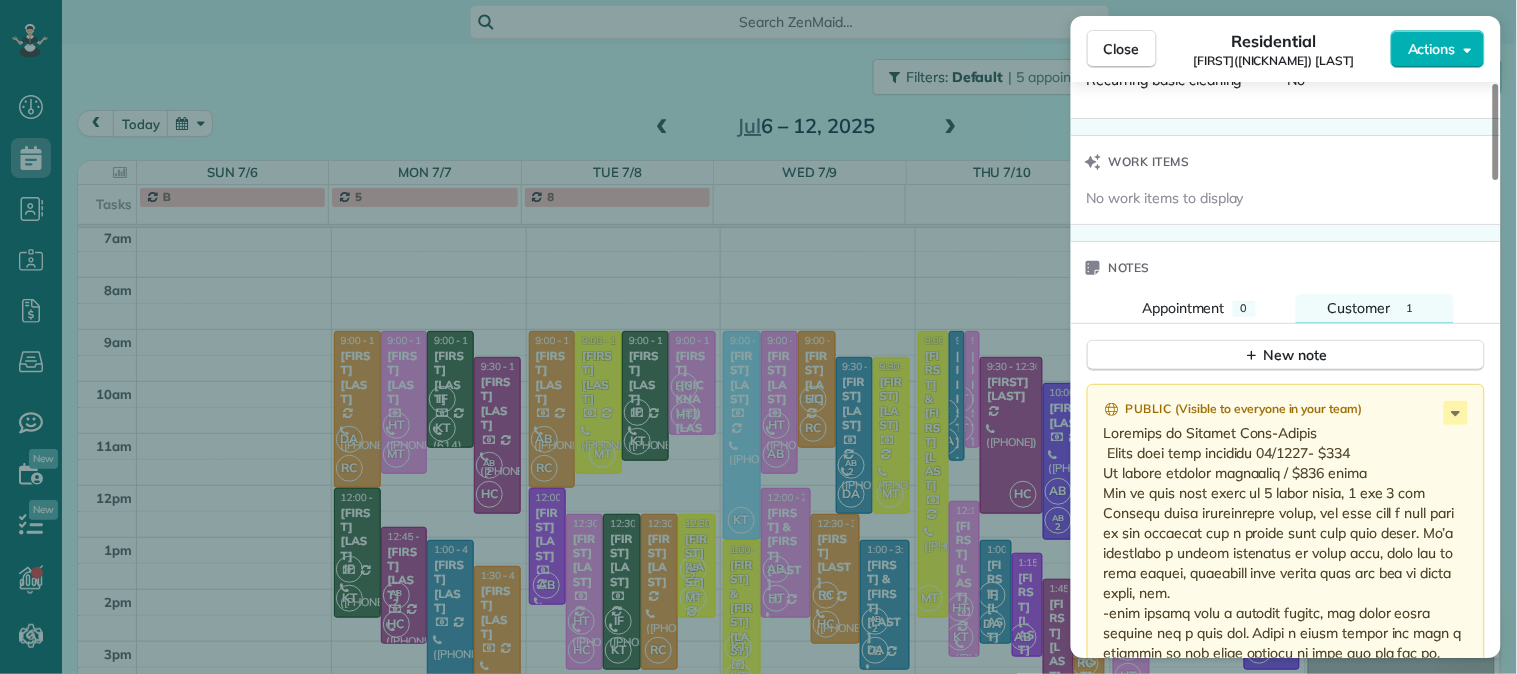 type 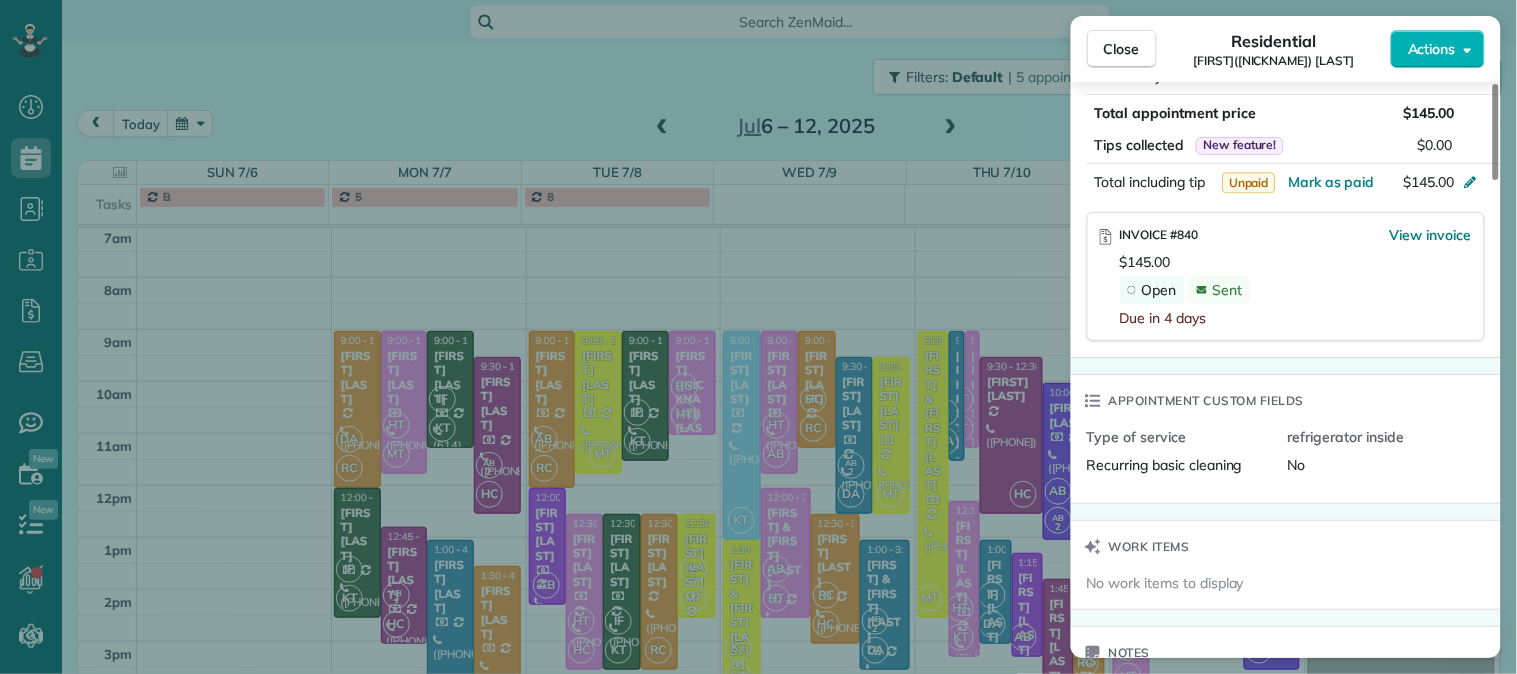scroll, scrollTop: 1183, scrollLeft: 0, axis: vertical 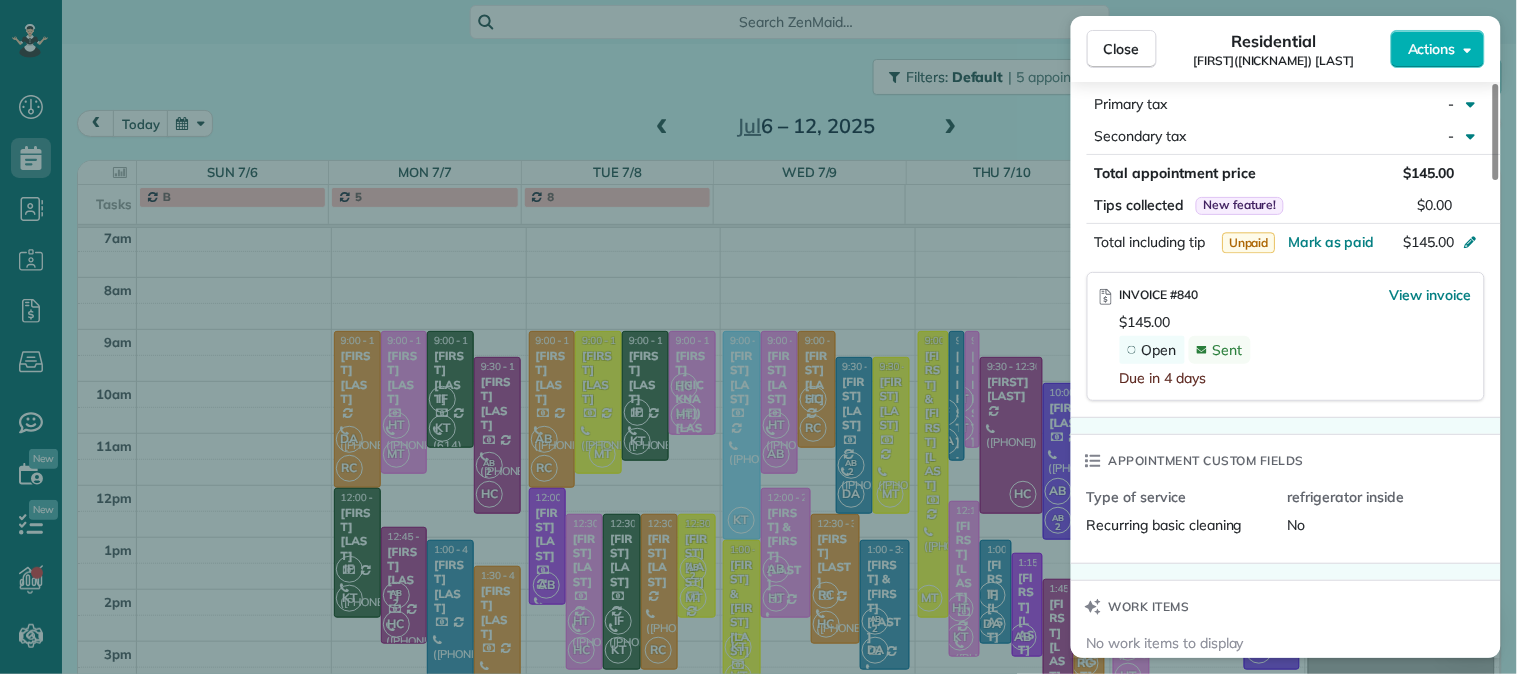 type 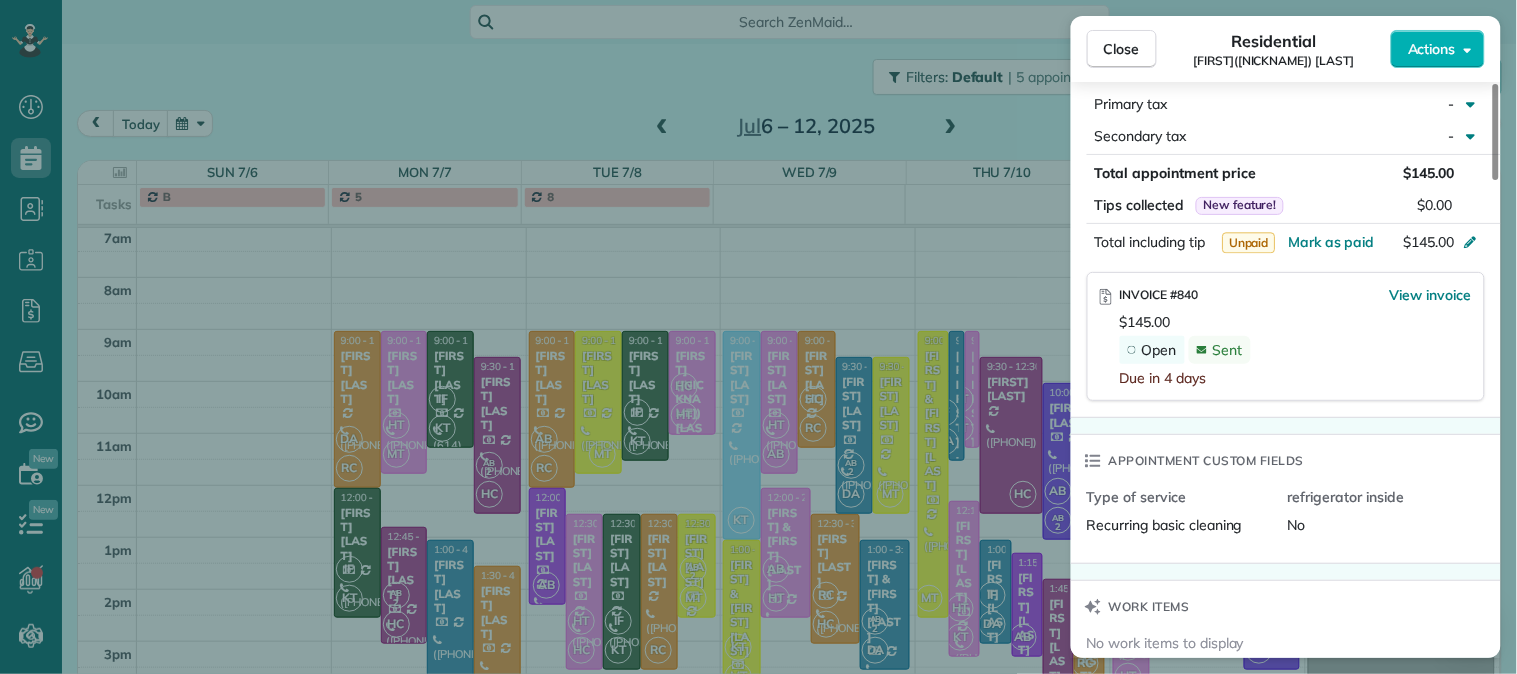 type 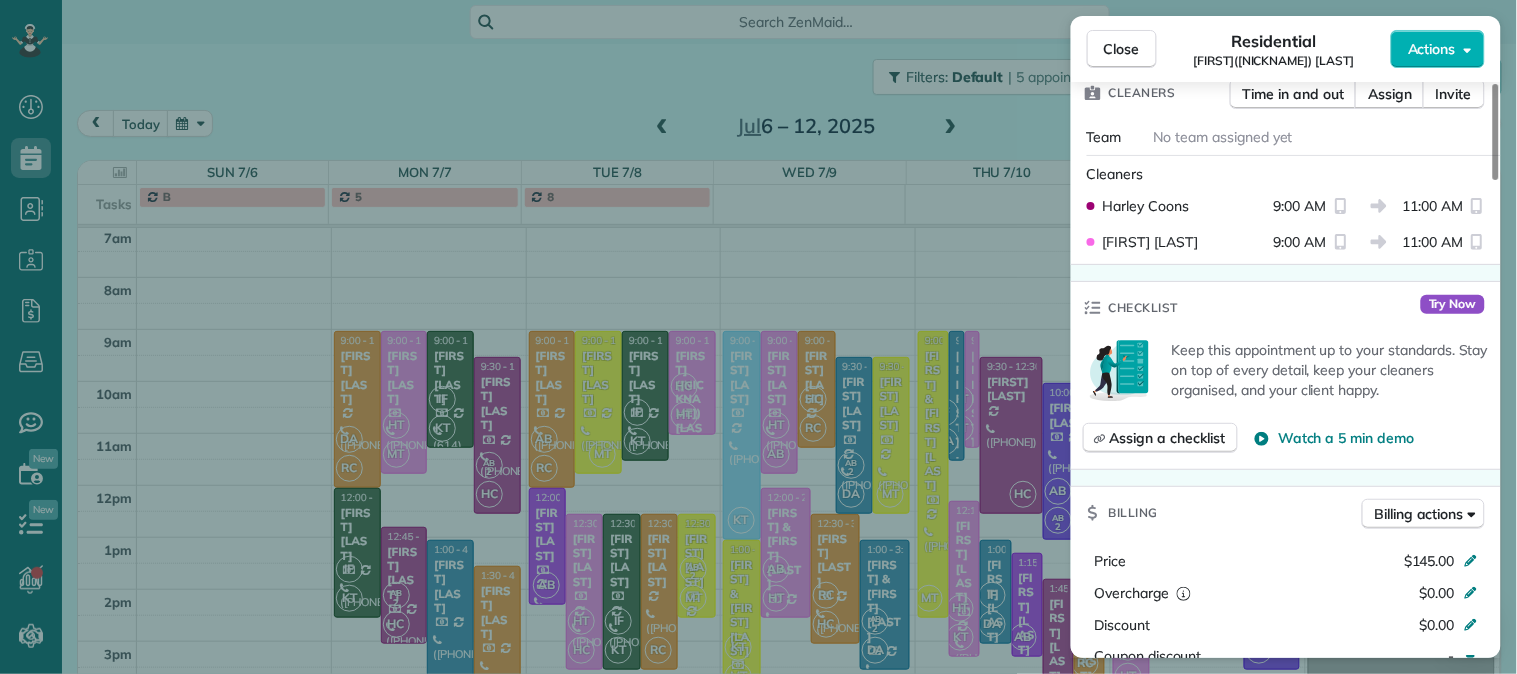 scroll, scrollTop: 250, scrollLeft: 0, axis: vertical 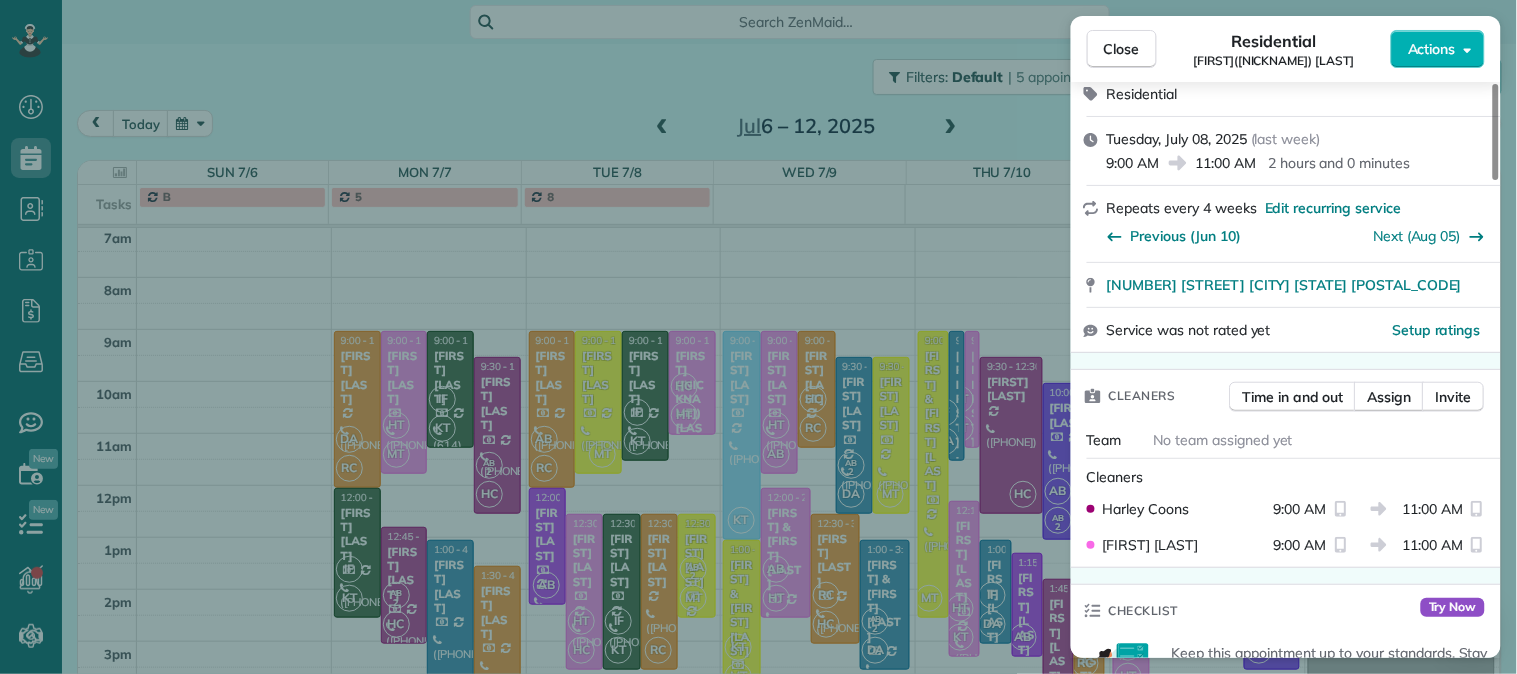 click on "Close Residential [FIRST] [LAST] Actions Status [FIRST] [LAST] · Open profile No phone number on record Add phone number [EMAIL] Copy View Details Residential [DAY], [MONTH] [DAY], [YEAR] ( last week ) [TIME] [TIME] [DURATION] Repeats every 4 weeks Edit recurring service Previous ( [MONTH] [DAY] ) Next ( [MONTH] [DAY] ) [NUMBER] [STREET] [CITY] [STATE] [POSTAL_CODE] Service was not rated yet Setup ratings Cleaners Time in and out Assign Invite Team No team assigned yet Cleaners [FIRST] [LAST] [TIME] [TIME] [FIRST] [LAST] [TIME] [TIME] Checklist Try Now Keep this appointment up to your standards. Stay on top of every detail, keep your cleaners organised, and your client happy. Assign a checklist Watch a 5 min demo Billing Billing actions Price [PRICE] Overcharge [PRICE] Discount [PRICE] Coupon discount - Primary tax - Secondary tax - Total appointment price [PRICE] Tips collected New feature! [PRICE] Unpaid Mark as paid Total including tip [PRICE] INVOICE #[NUMBER] View invoice [PRICE] Open 0" at bounding box center (758, 337) 